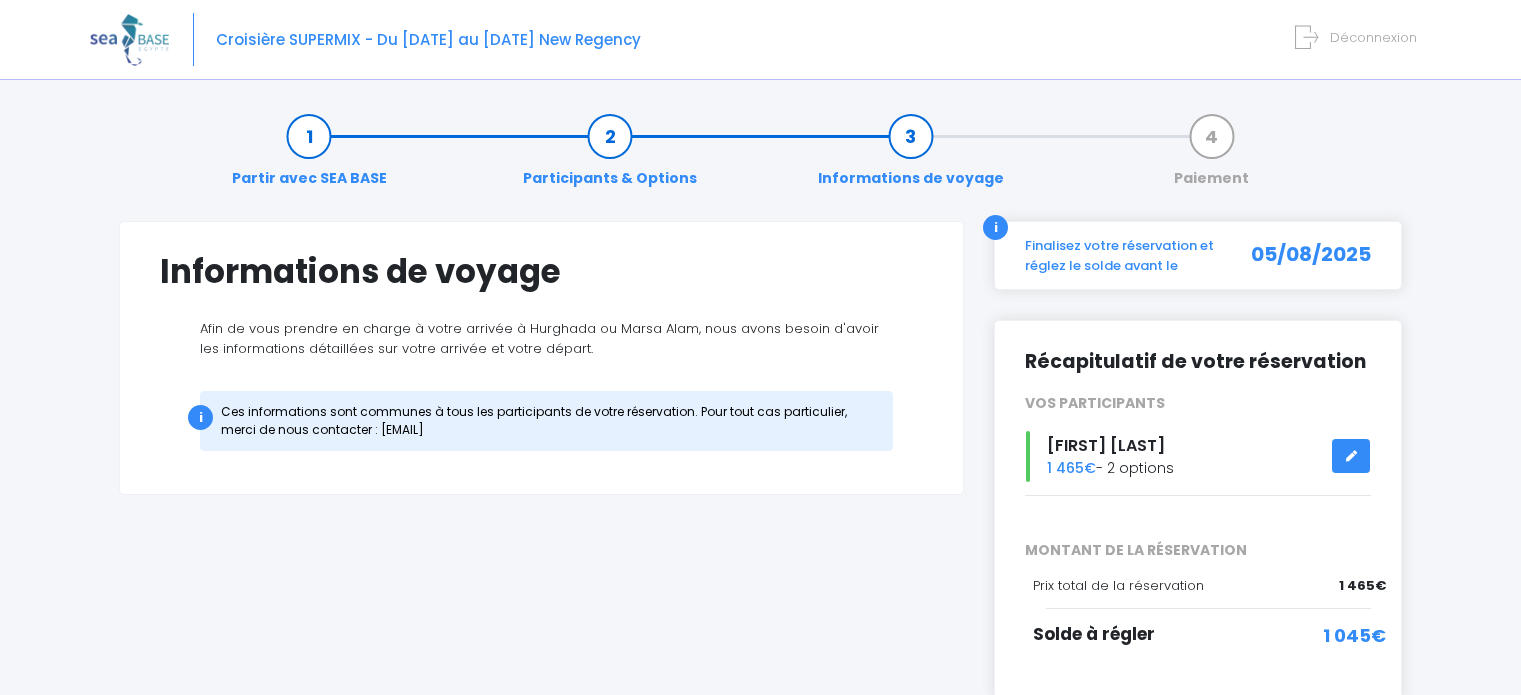 scroll, scrollTop: 0, scrollLeft: 0, axis: both 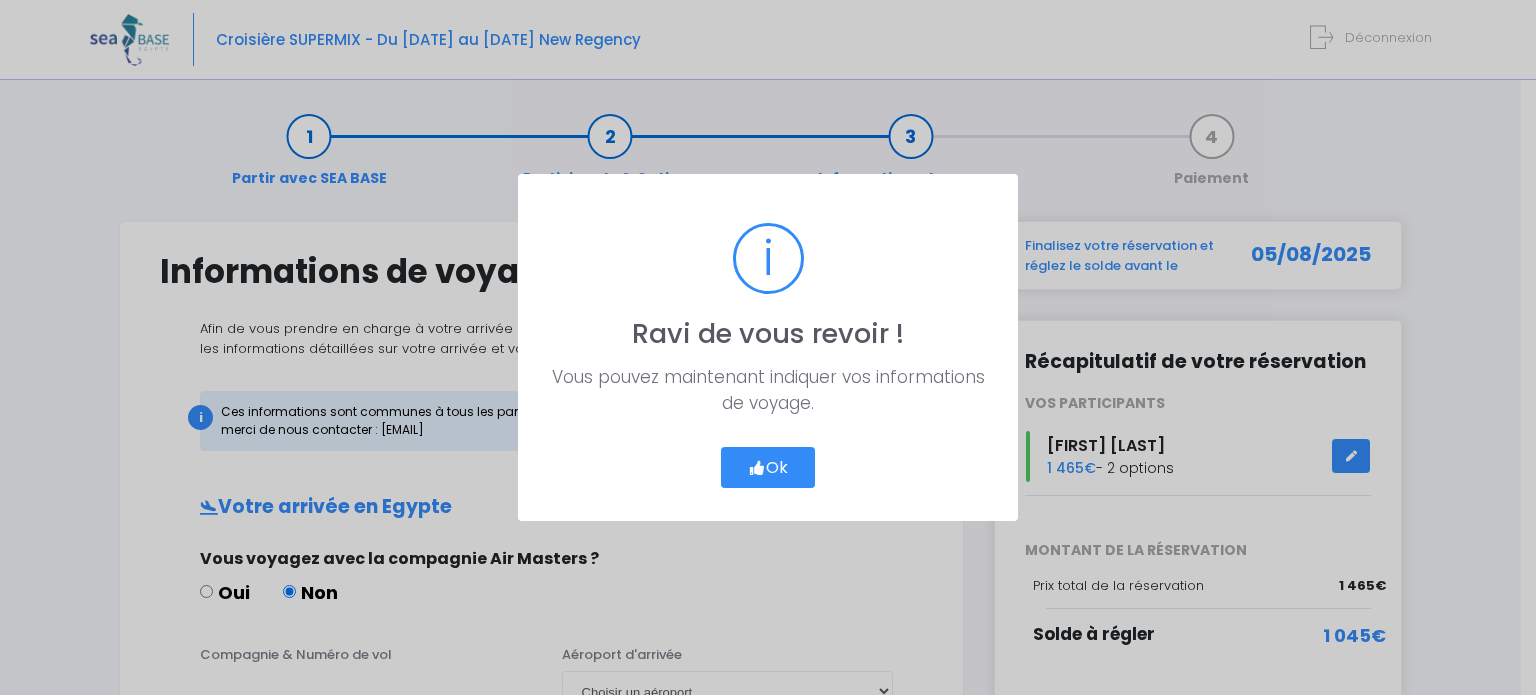 click on "Ok" at bounding box center (768, 468) 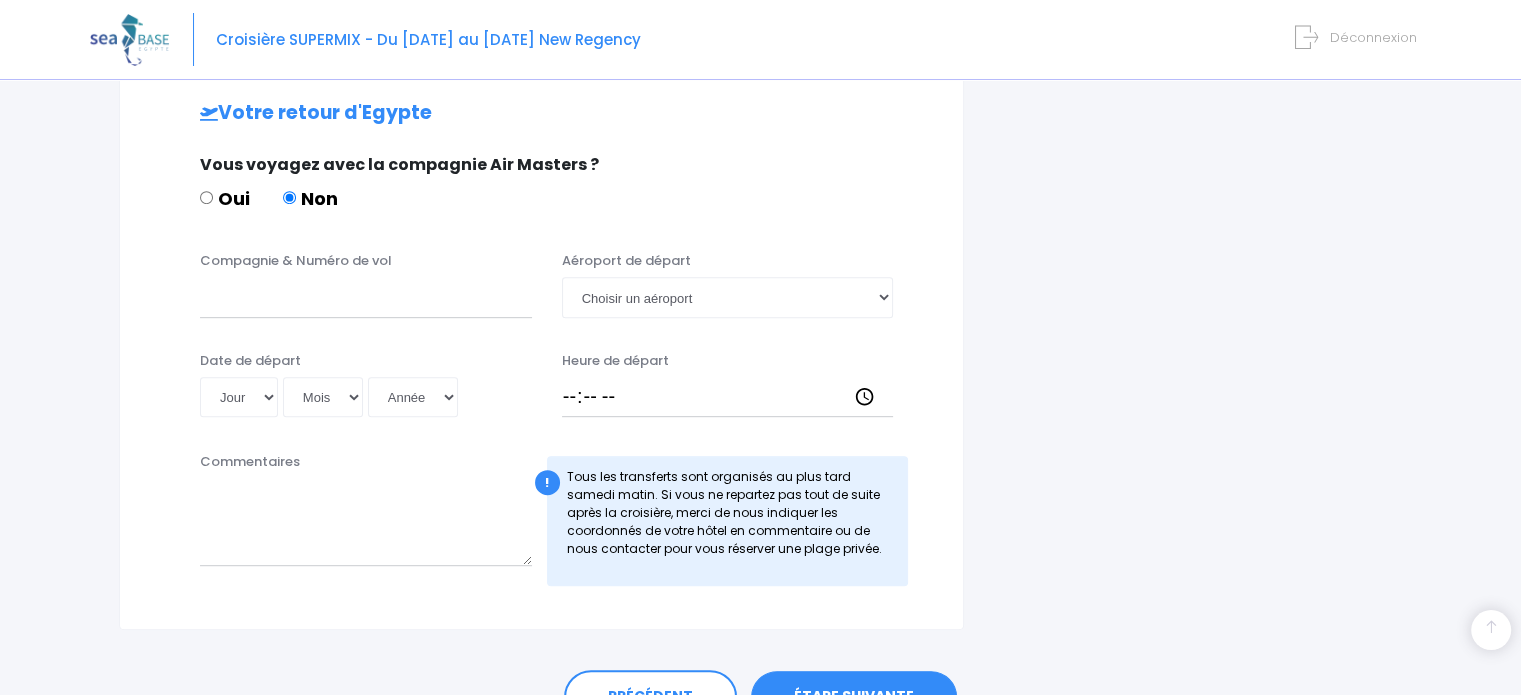 scroll, scrollTop: 1060, scrollLeft: 0, axis: vertical 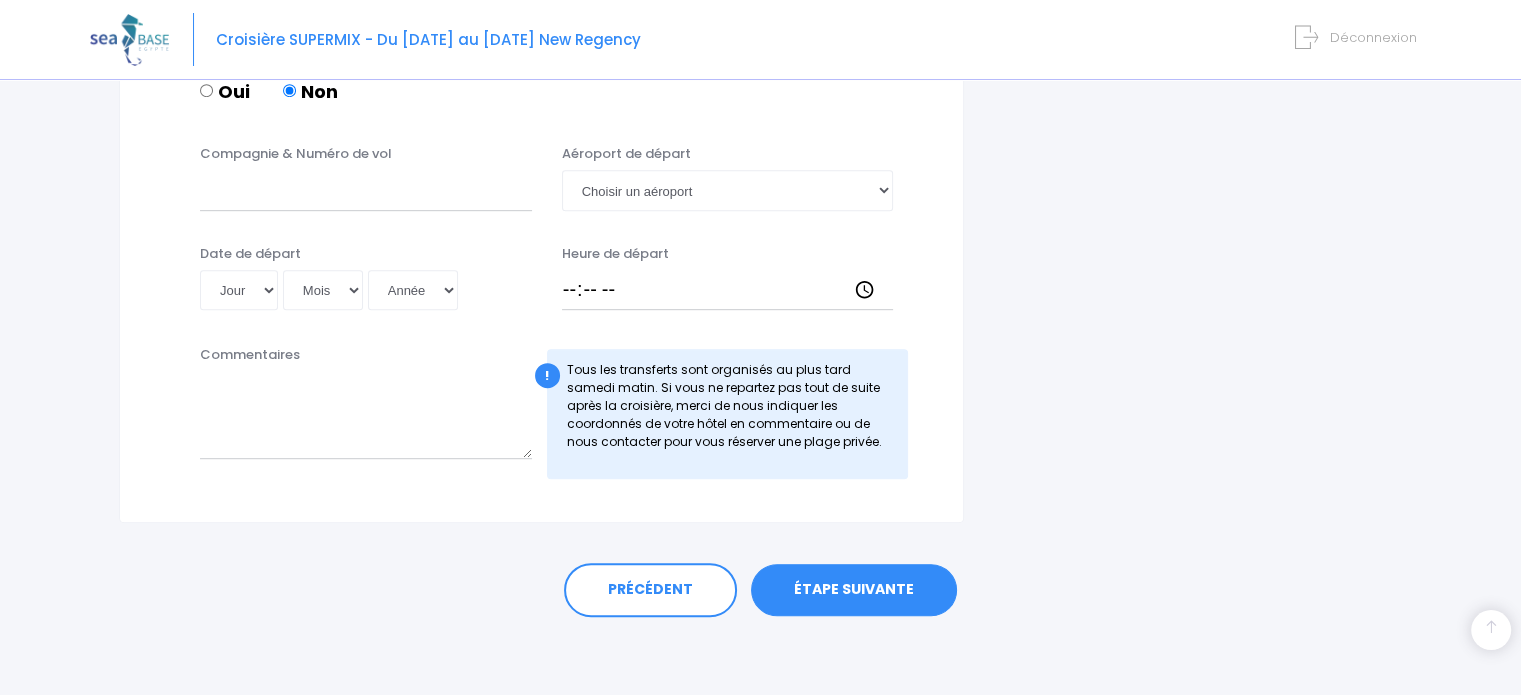 click on "ÉTAPE SUIVANTE" at bounding box center [854, 590] 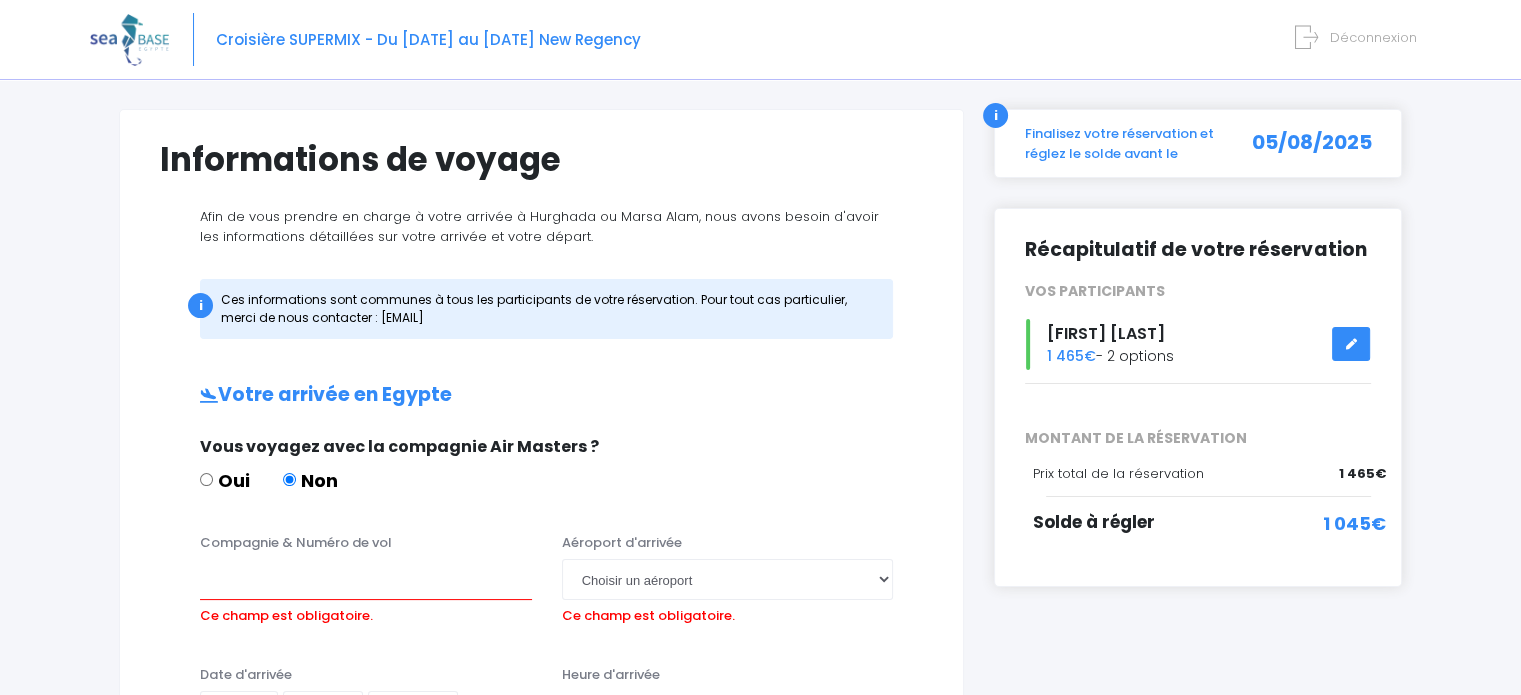 scroll, scrollTop: 300, scrollLeft: 0, axis: vertical 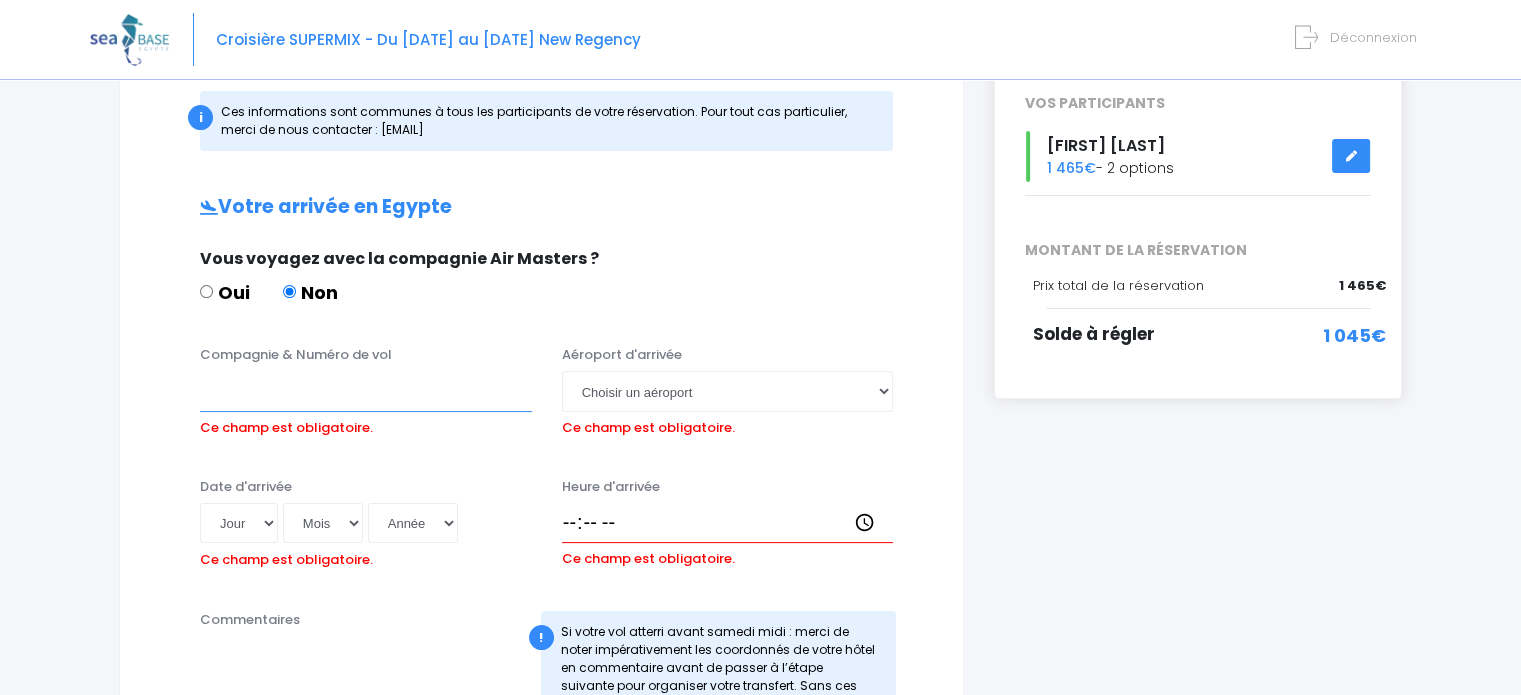 click on "Compagnie & Numéro de vol" at bounding box center [366, 391] 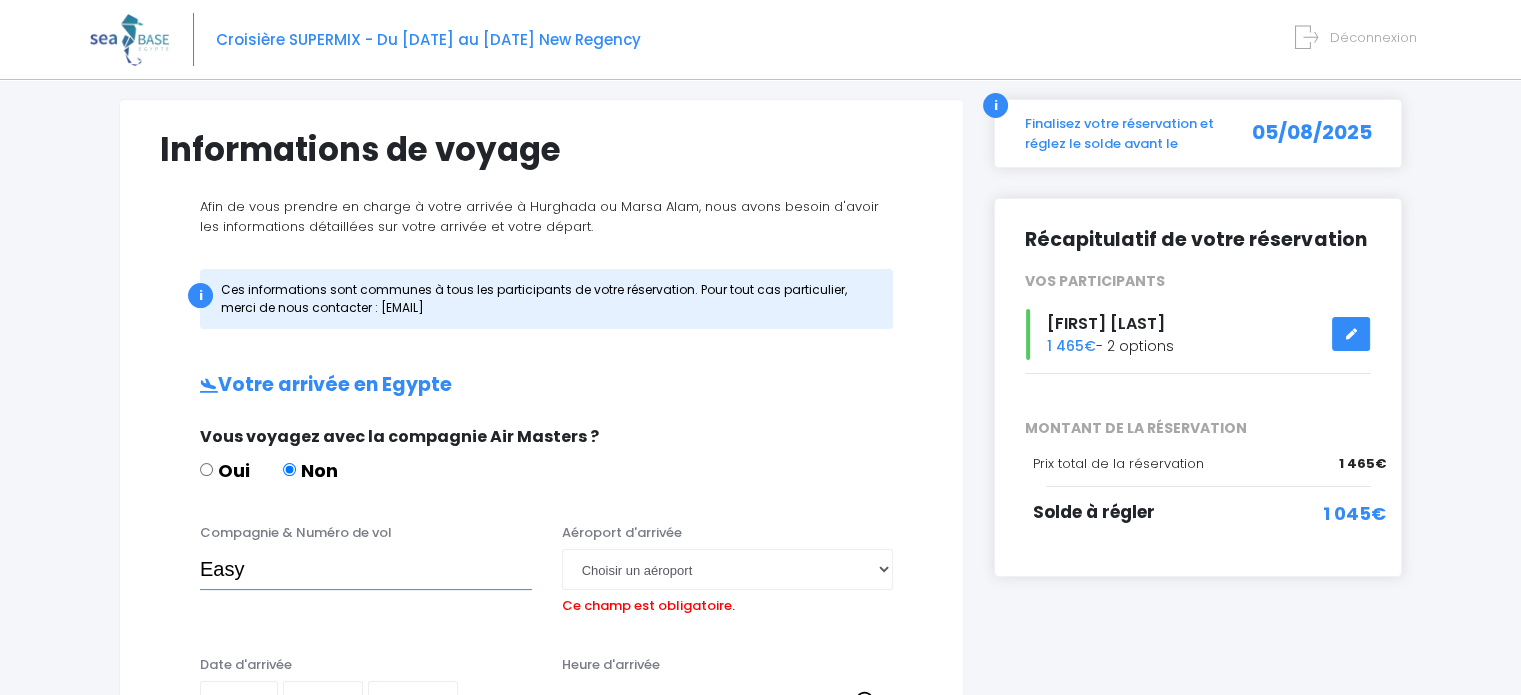 scroll, scrollTop: 300, scrollLeft: 0, axis: vertical 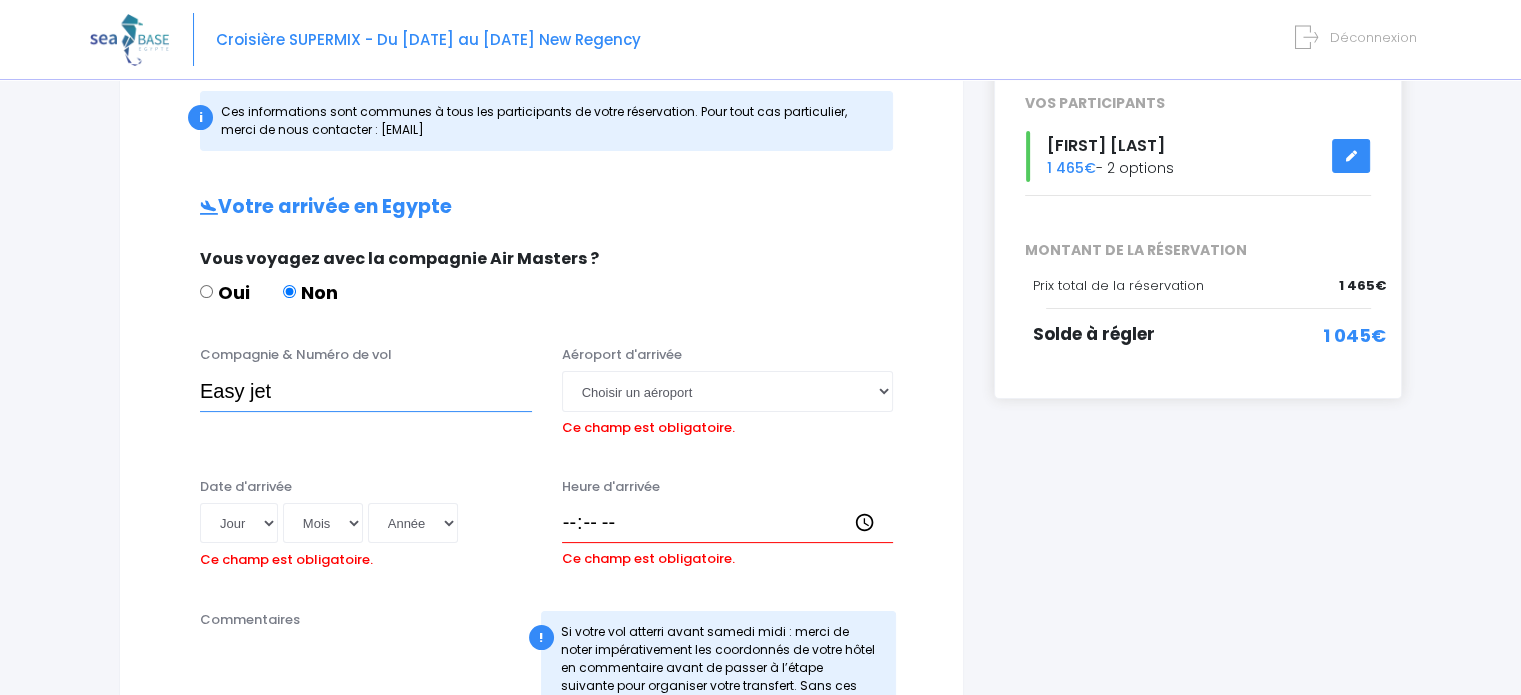 type on "Easy jet" 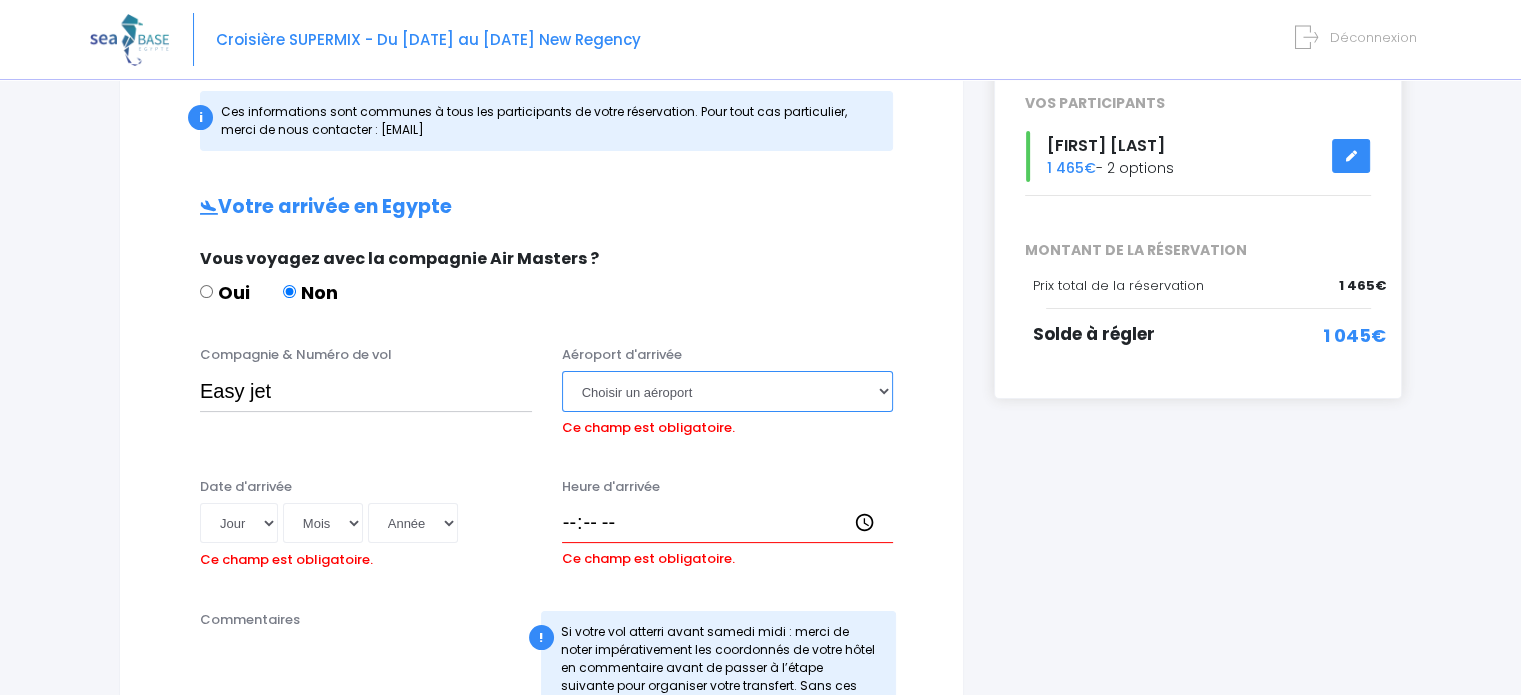 click on "Choisir un aéroport
Hurghada
Marsa Alam" at bounding box center [728, 391] 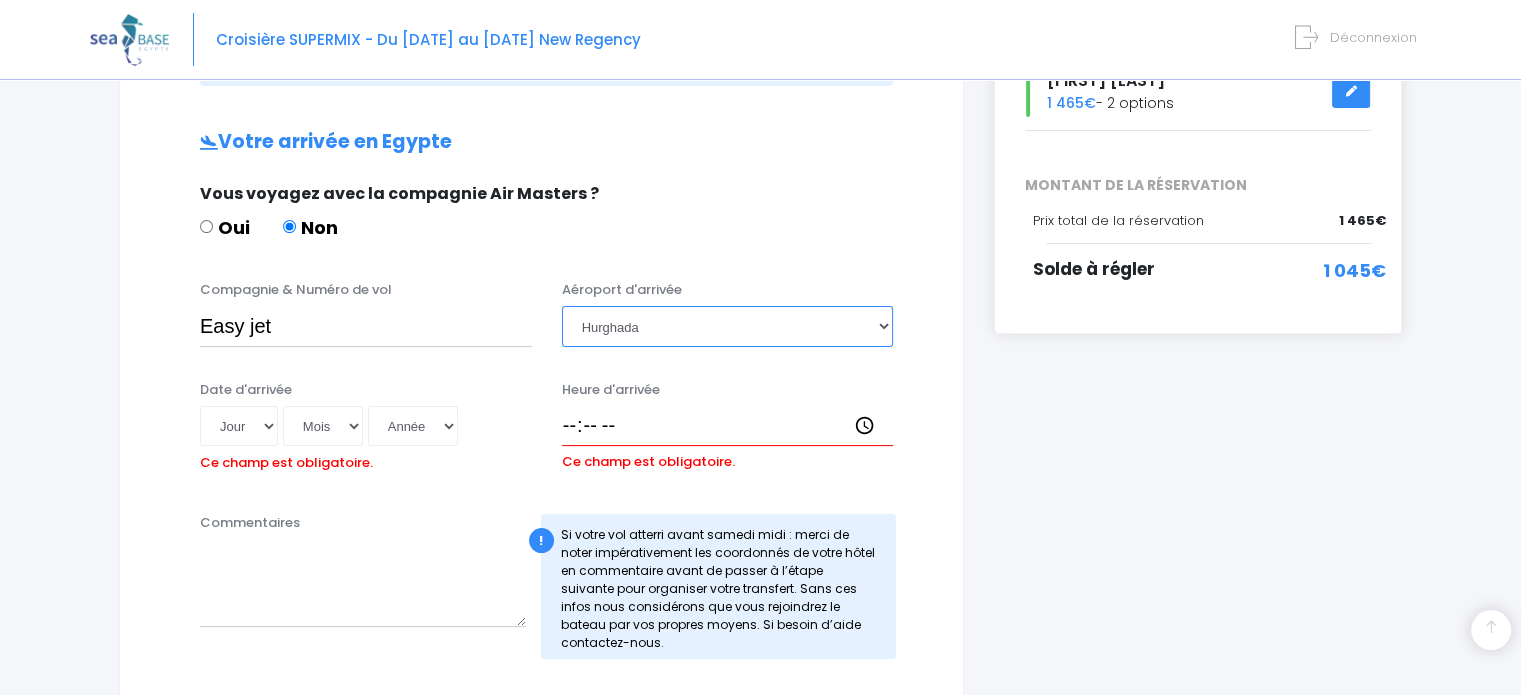 scroll, scrollTop: 400, scrollLeft: 0, axis: vertical 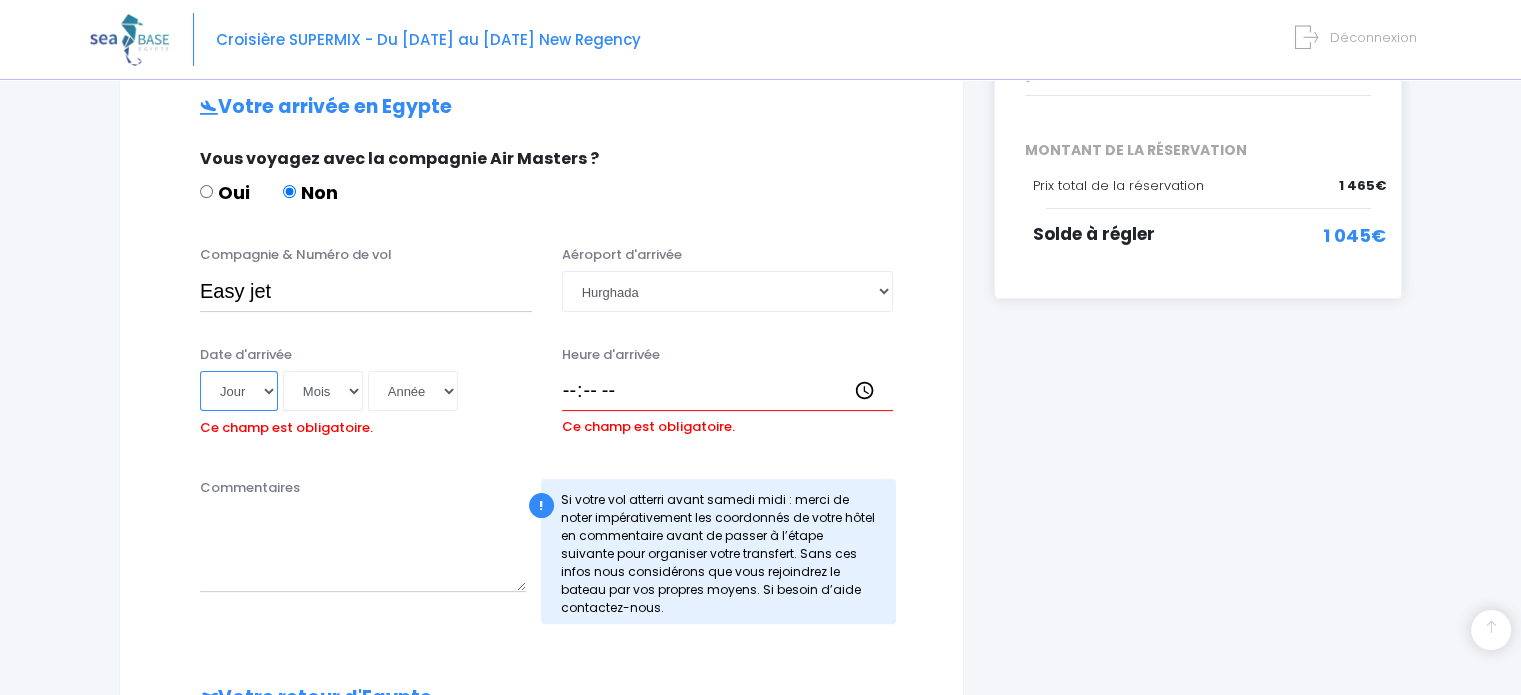 click on "Jour 01 02 03 04 05 06 07 08 09 10 11 12 13 14 15 16 17 18 19 20 21 22 23 24 25 26 27 28 29 30 31" at bounding box center [239, 391] 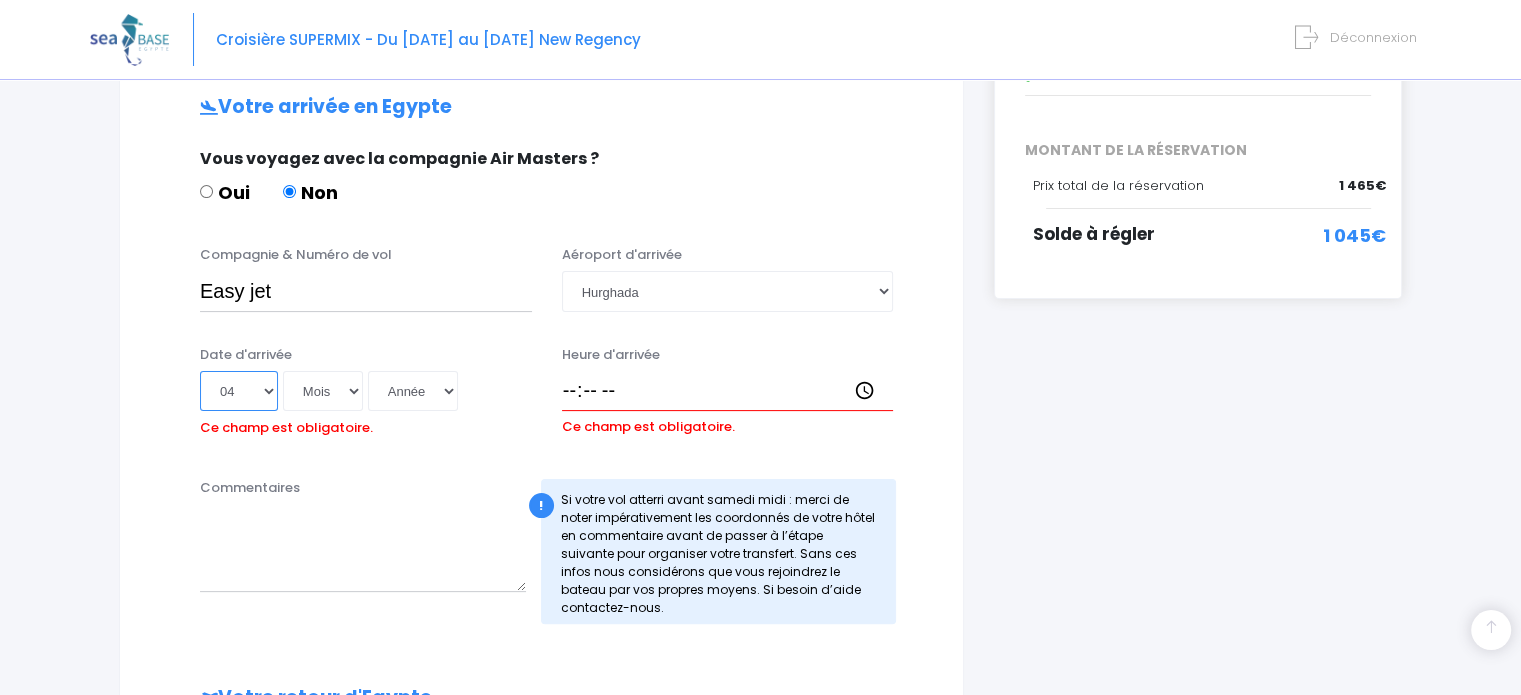 click on "Jour 01 02 03 04 05 06 07 08 09 10 11 12 13 14 15 16 17 18 19 20 21 22 23 24 25 26 27 28 29 30 31" at bounding box center [239, 391] 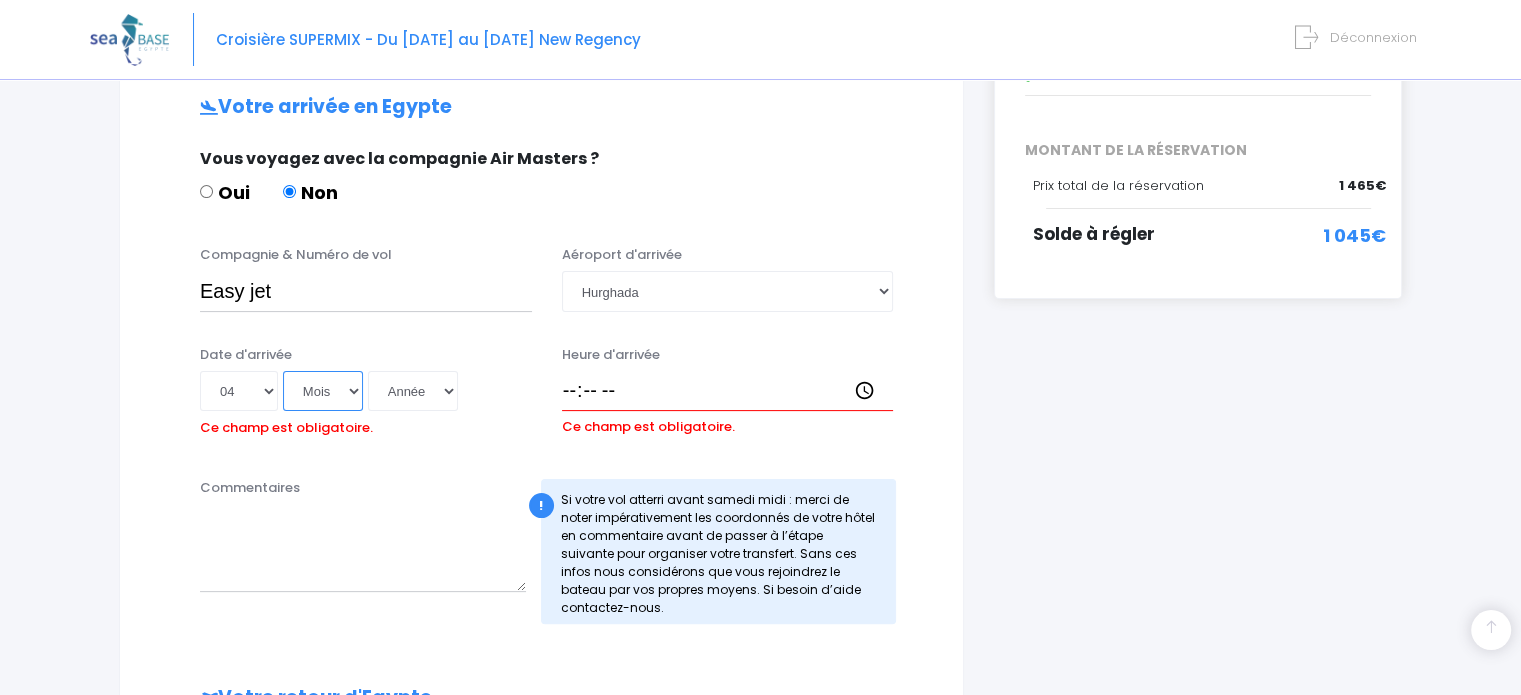 click on "Mois 01 02 03 04 05 06 07 08 09 10 11 12" at bounding box center [323, 391] 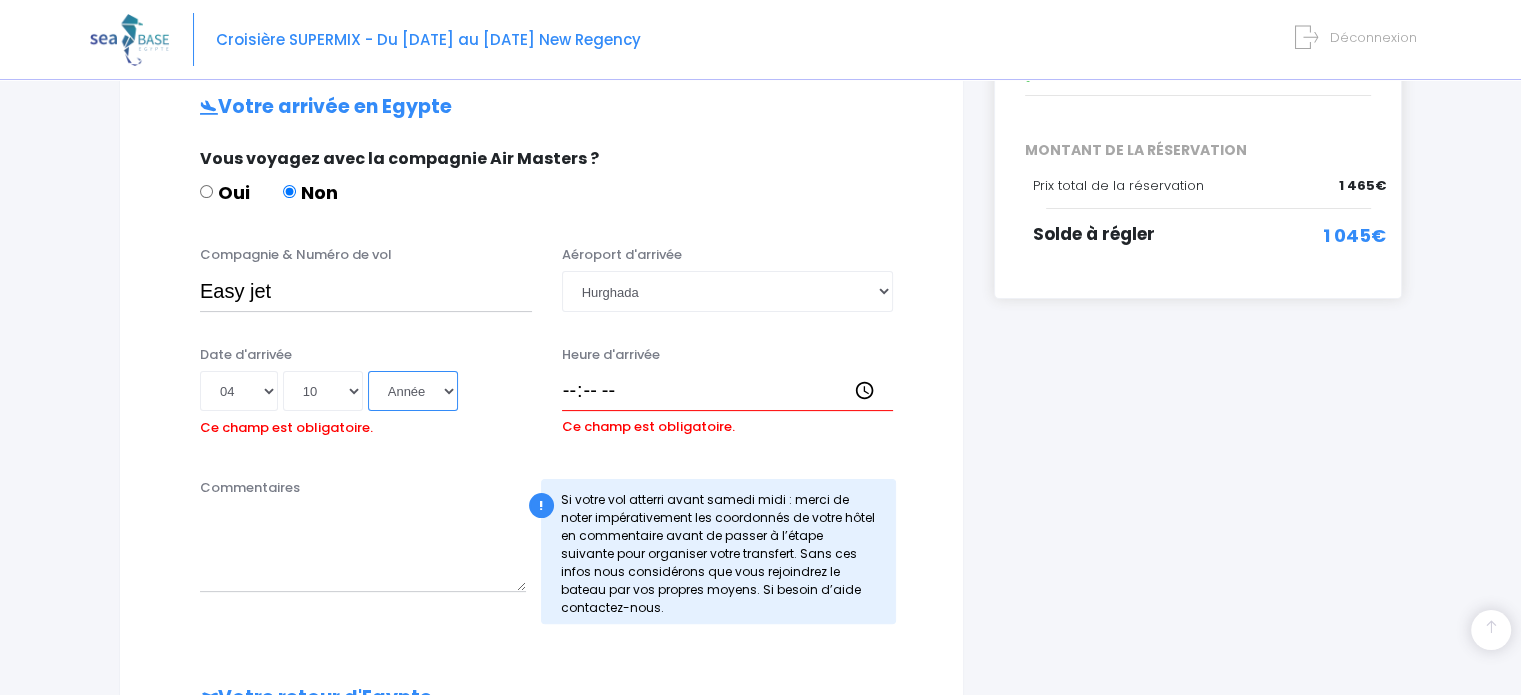click on "Année 2045 2044 2043 2042 2041 2040 2039 2038 2037 2036 2035 2034 2033 2032 2031 2030 2029 2028 2027 2026 2025 2024 2023 2022 2021 2020 2019 2018 2017 2016 2015 2014 2013 2012 2011 2010 2009 2008 2007 2006 2005 2004 2003 2002 2001 2000 1999 1998 1997 1996 1995 1994 1993 1992 1991 1990 1989 1988 1987 1986 1985 1984 1983 1982 1981 1980 1979 1978 1977 1976 1975 1974 1973 1972 1971 1970 1969 1968 1967 1966 1965 1964 1963 1962 1961 1960 1959 1958 1957 1956 1955 1954 1953 1952 1951 1950 1949 1948 1947 1946 1945 1944 1943 1942 1941 1940 1939 1938 1937 1936 1935 1934 1933 1932 1931 1930 1929 1928 1927 1926 1925 1924 1923 1922 1921 1920 1919 1918 1917 1916 1915 1914 1913 1912 1911 1910 1909 1908 1907 1906 1905 1904 1903 1902 1901 1900" at bounding box center (413, 391) 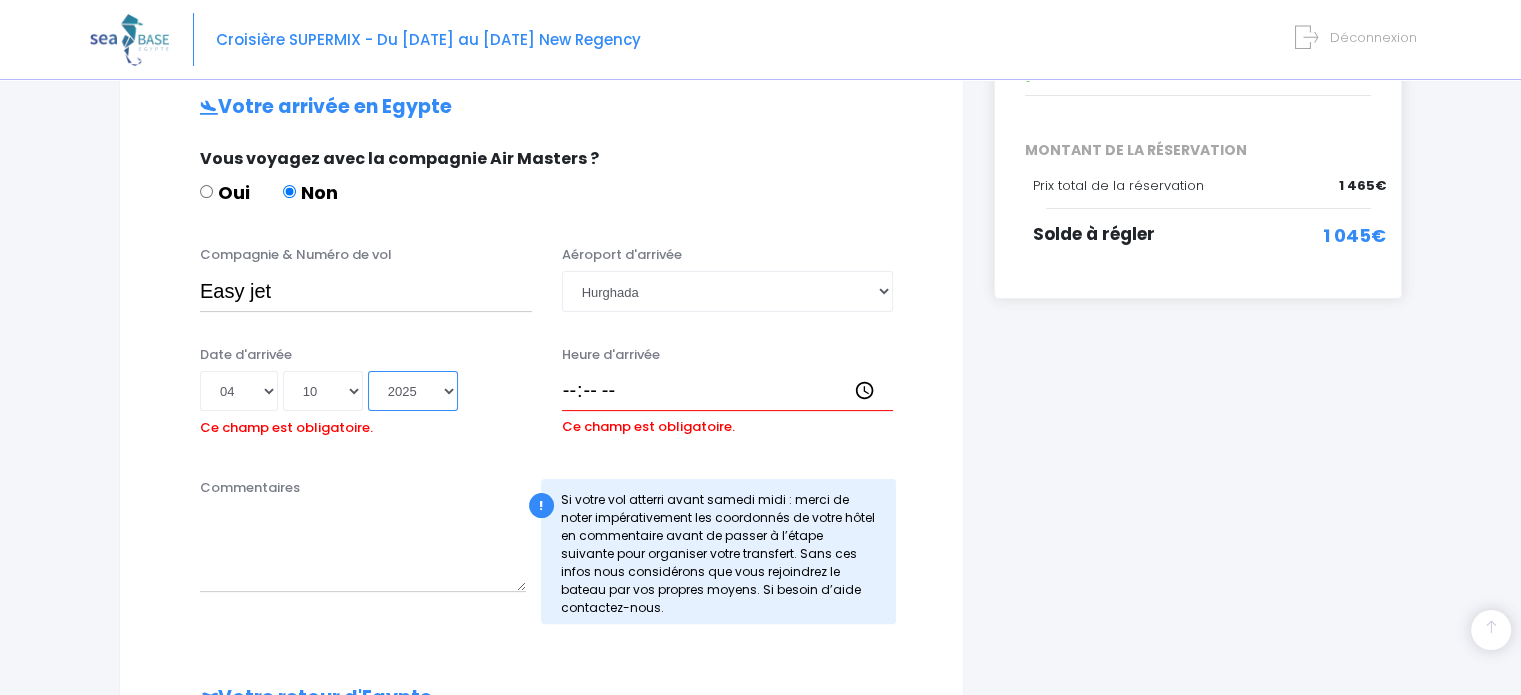 click on "Année 2045 2044 2043 2042 2041 2040 2039 2038 2037 2036 2035 2034 2033 2032 2031 2030 2029 2028 2027 2026 2025 2024 2023 2022 2021 2020 2019 2018 2017 2016 2015 2014 2013 2012 2011 2010 2009 2008 2007 2006 2005 2004 2003 2002 2001 2000 1999 1998 1997 1996 1995 1994 1993 1992 1991 1990 1989 1988 1987 1986 1985 1984 1983 1982 1981 1980 1979 1978 1977 1976 1975 1974 1973 1972 1971 1970 1969 1968 1967 1966 1965 1964 1963 1962 1961 1960 1959 1958 1957 1956 1955 1954 1953 1952 1951 1950 1949 1948 1947 1946 1945 1944 1943 1942 1941 1940 1939 1938 1937 1936 1935 1934 1933 1932 1931 1930 1929 1928 1927 1926 1925 1924 1923 1922 1921 1920 1919 1918 1917 1916 1915 1914 1913 1912 1911 1910 1909 1908 1907 1906 1905 1904 1903 1902 1901 1900" at bounding box center [413, 391] 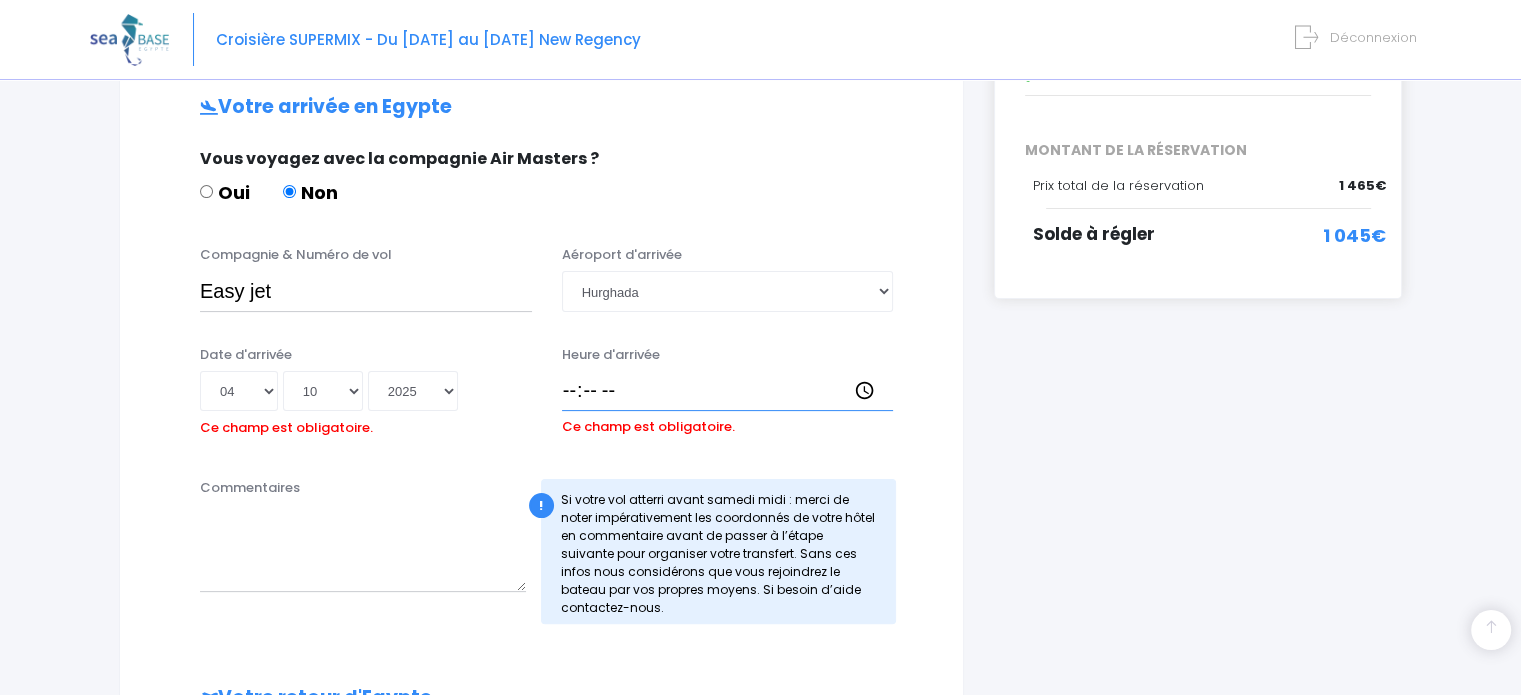 click on "Heure d'arrivée" at bounding box center [728, 391] 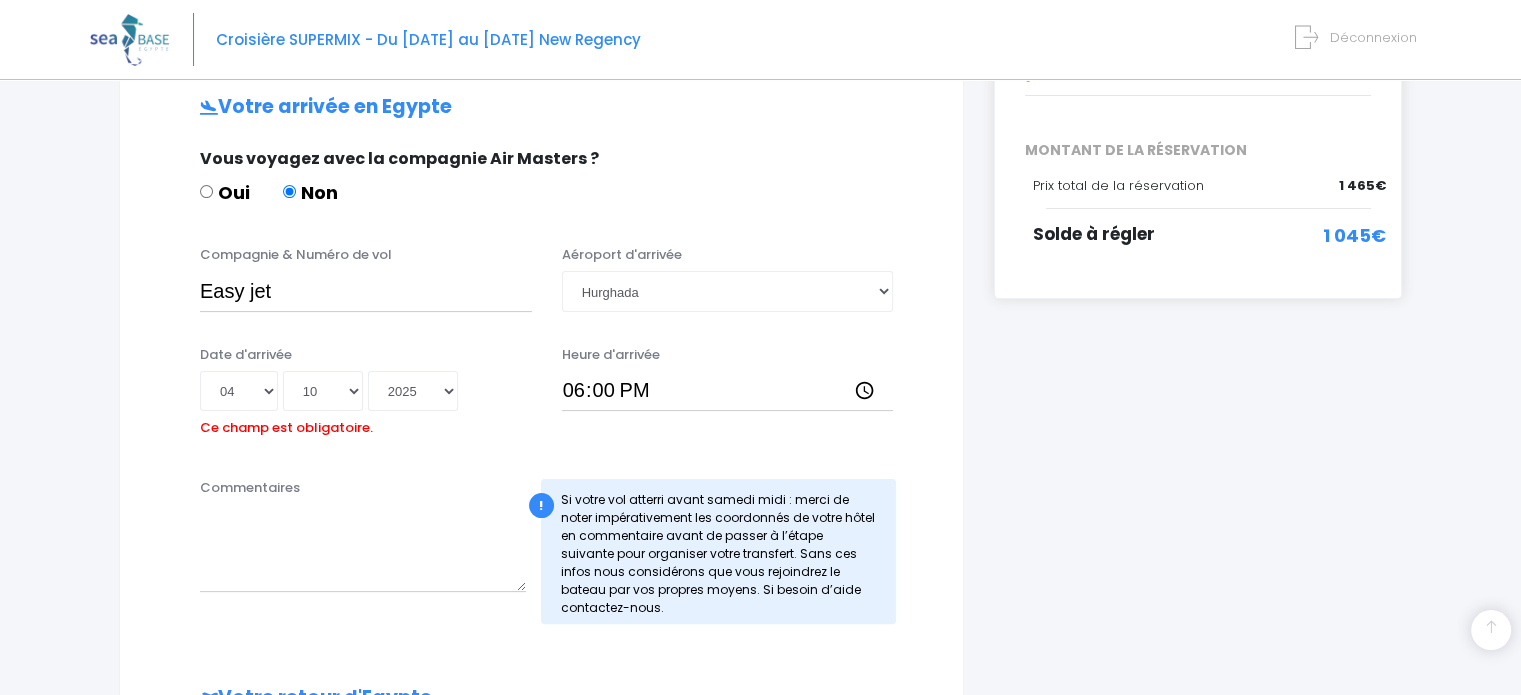 drag, startPoint x: 1076, startPoint y: 535, endPoint x: 1069, endPoint y: 524, distance: 13.038404 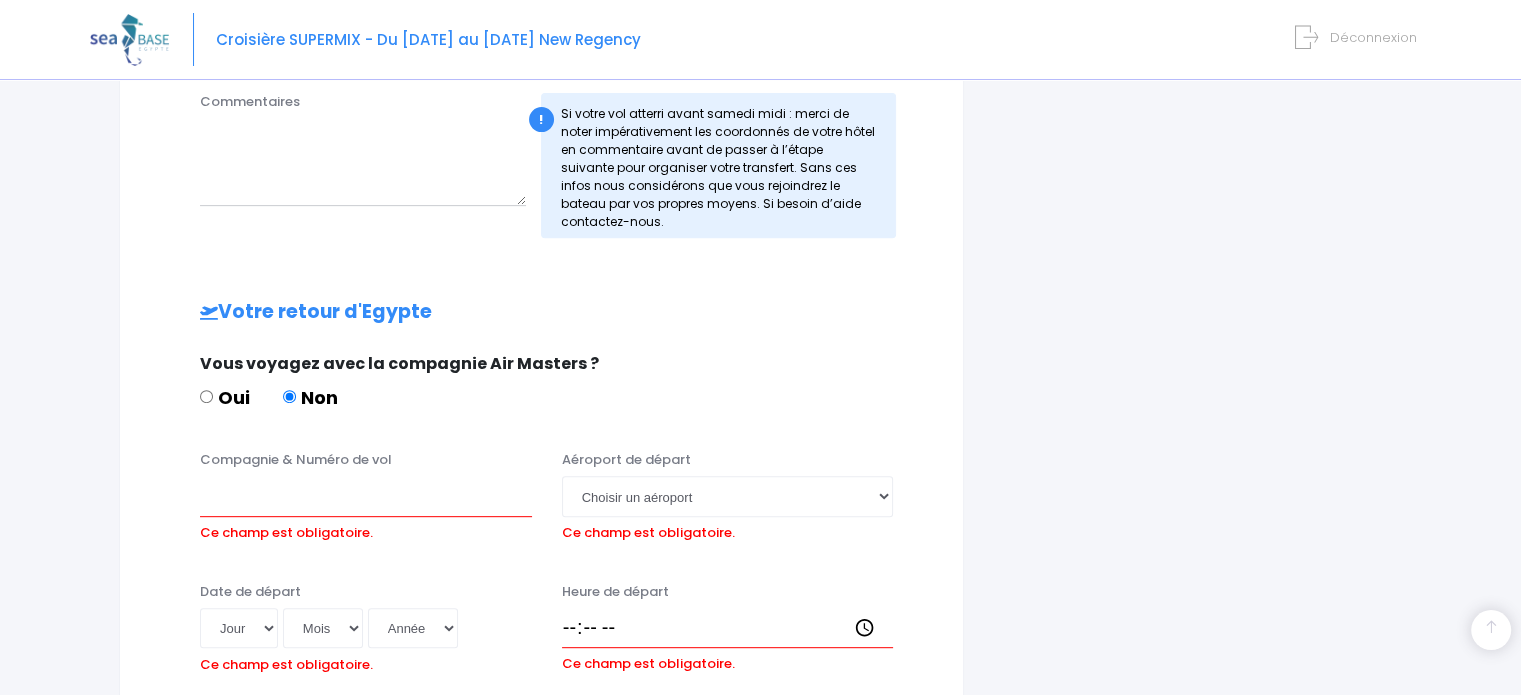 scroll, scrollTop: 800, scrollLeft: 0, axis: vertical 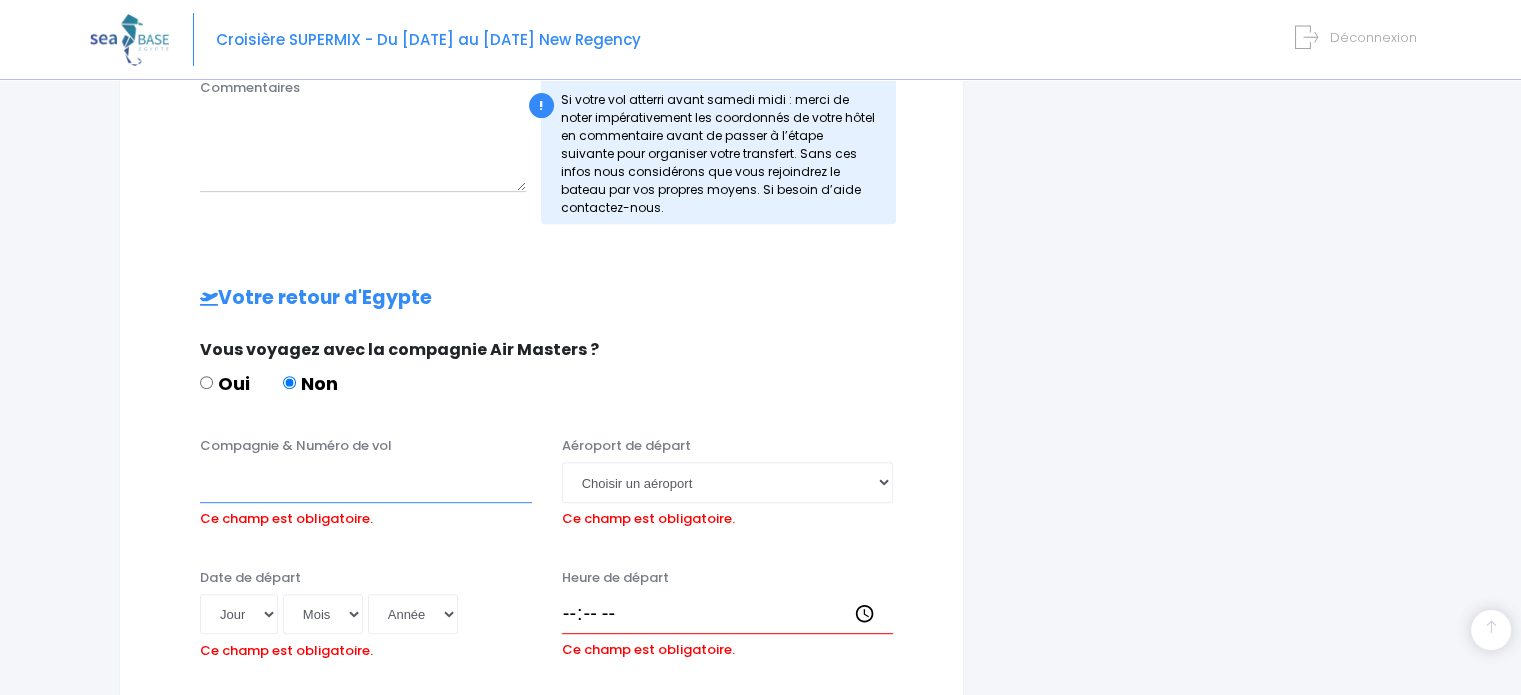 click on "Compagnie & Numéro de vol" at bounding box center [366, 482] 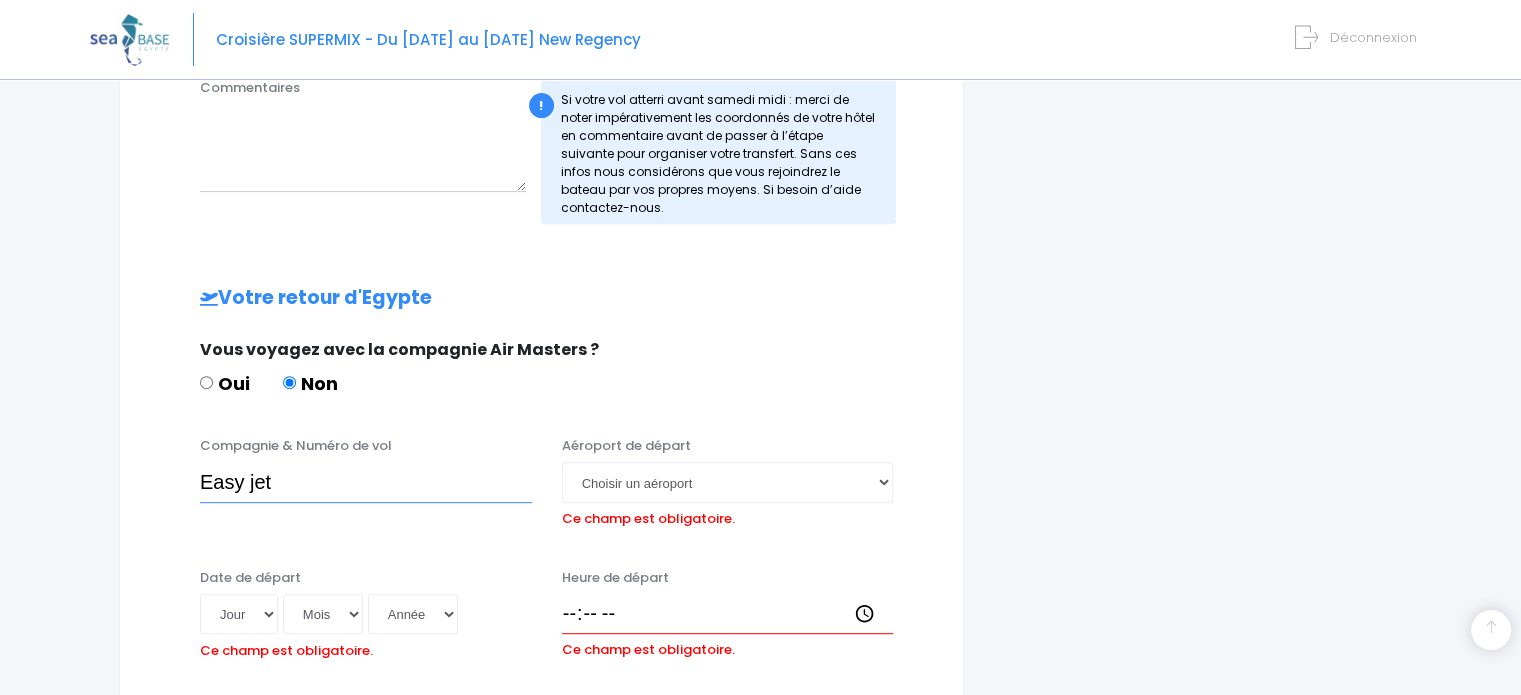 type on "Easy jet" 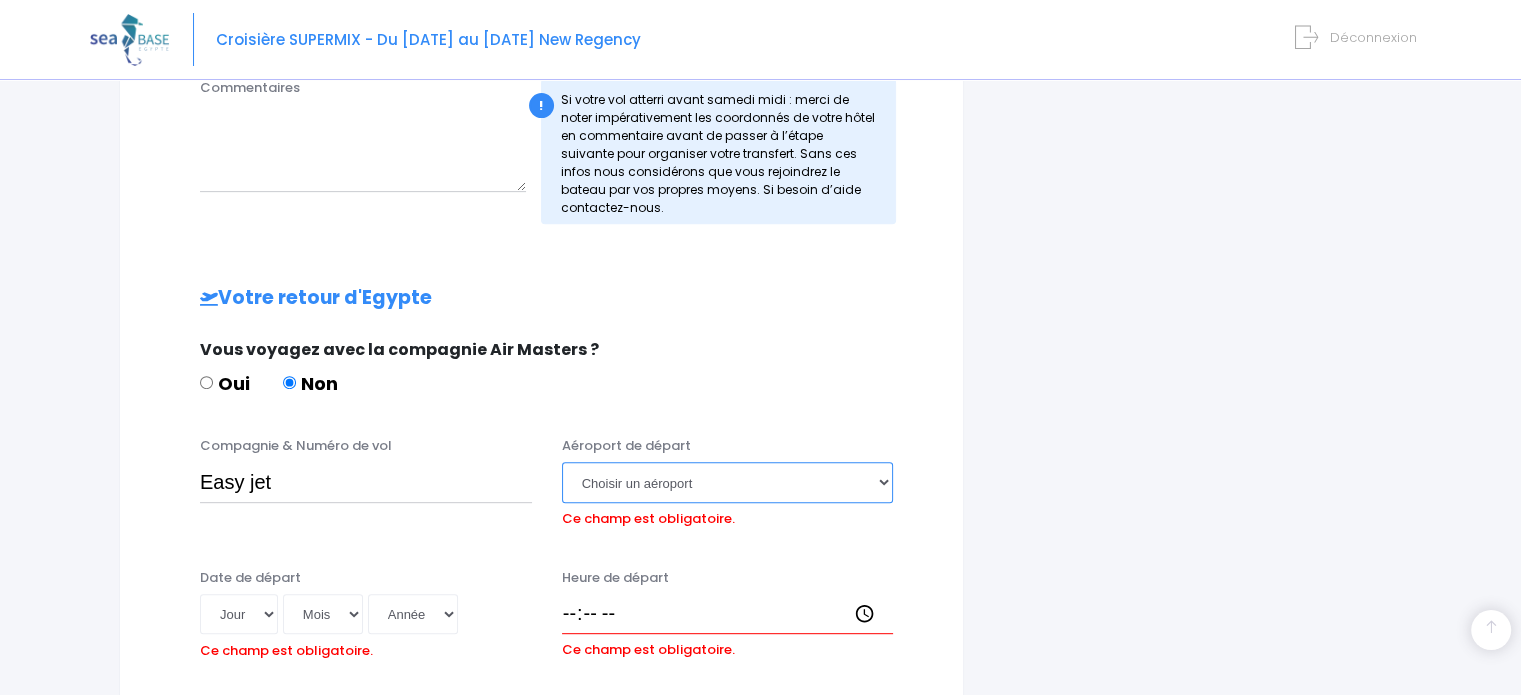 click on "Choisir un aéroport
Hurghada
Marsa Alam" at bounding box center (728, 482) 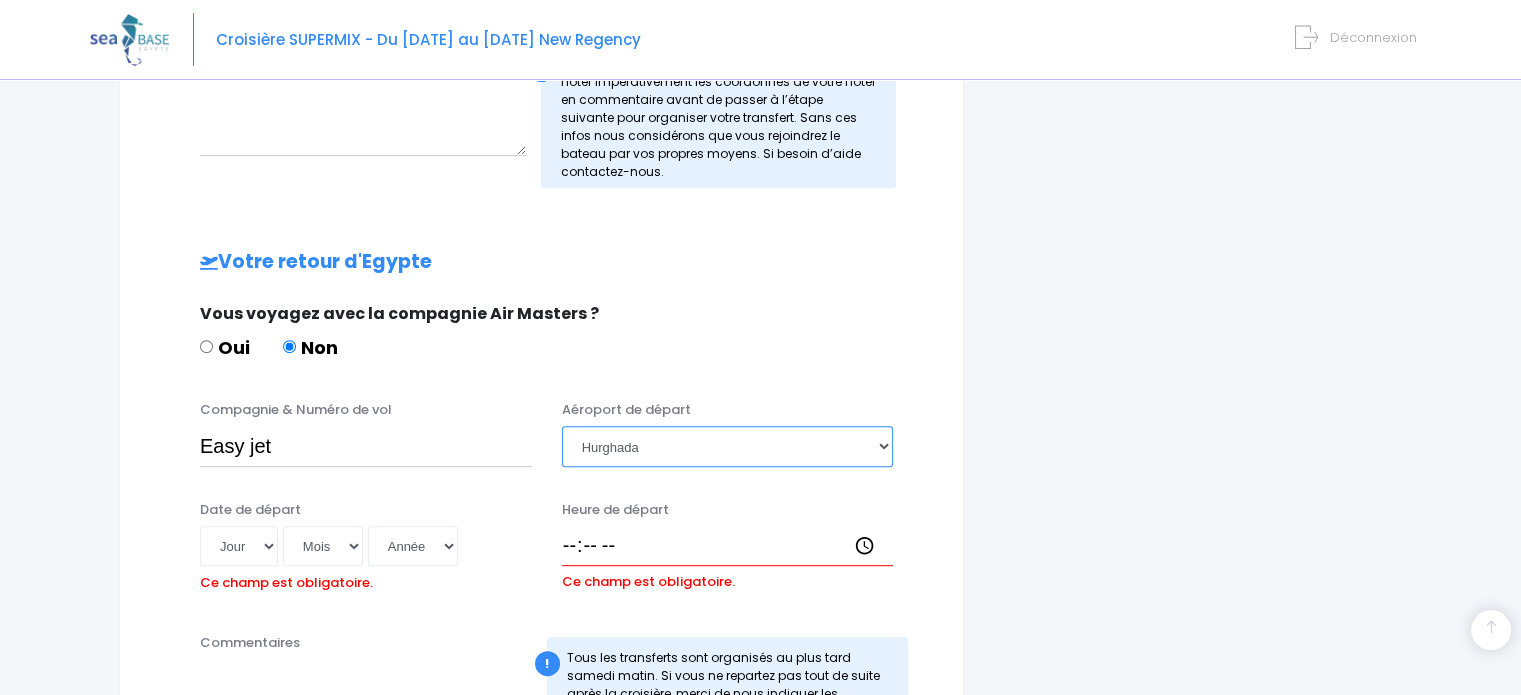 scroll, scrollTop: 900, scrollLeft: 0, axis: vertical 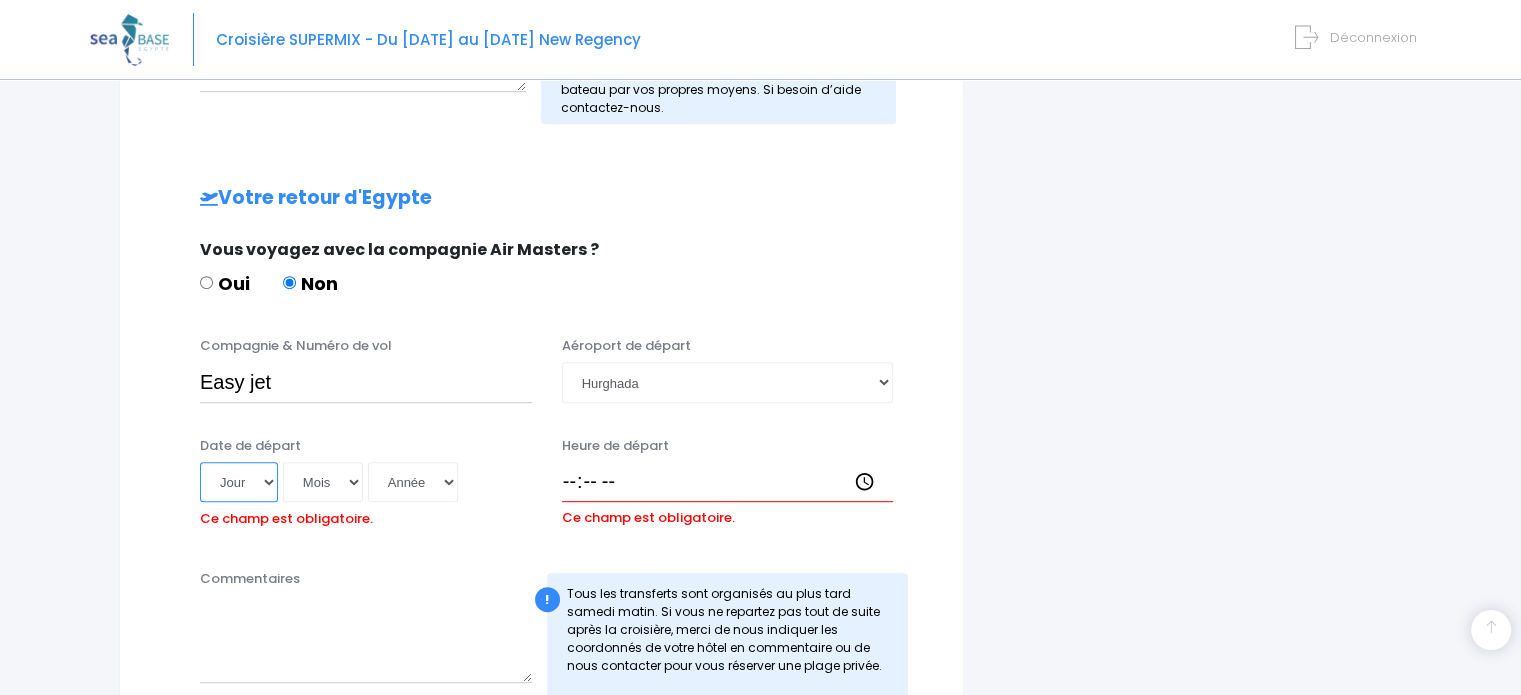 click on "Jour 01 02 03 04 05 06 07 08 09 10 11 12 13 14 15 16 17 18 19 20 21 22 23 24 25 26 27 28 29 30 31" at bounding box center (239, 482) 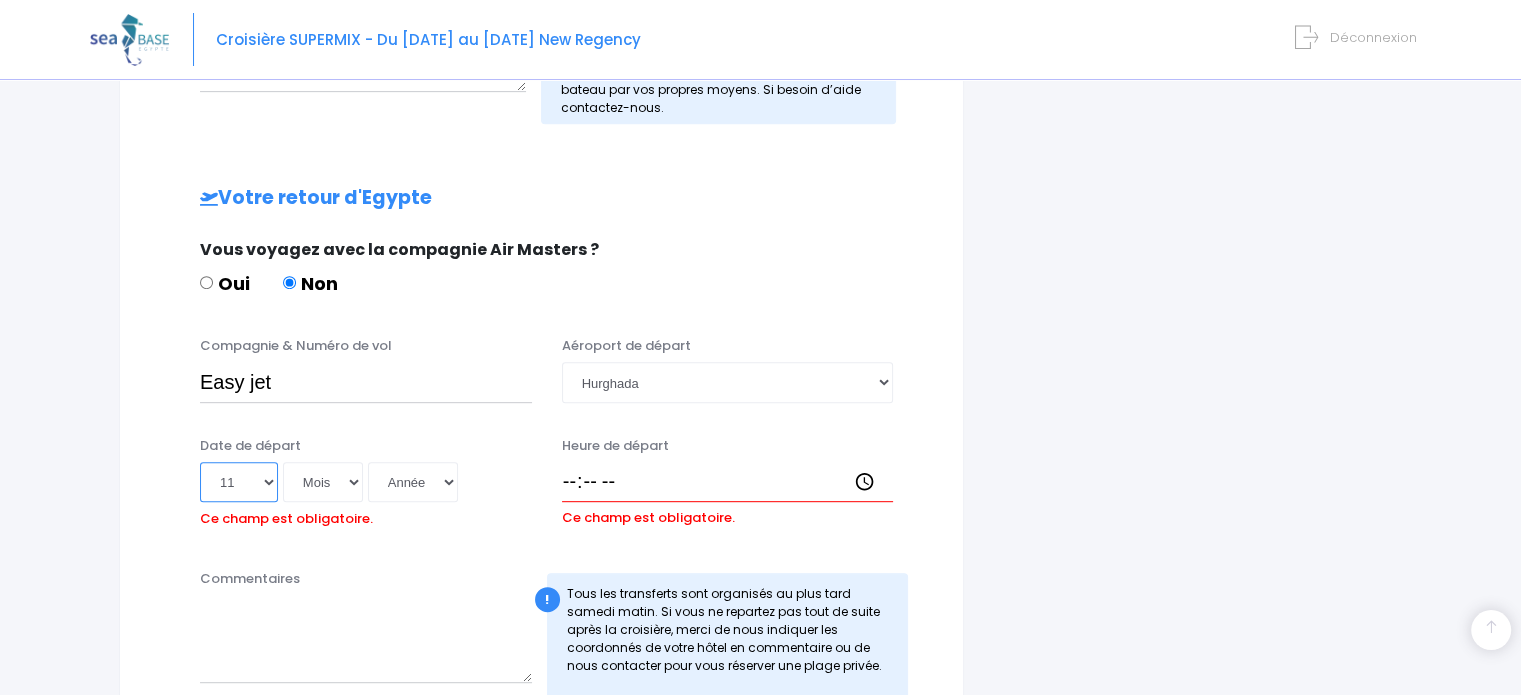 click on "Jour 01 02 03 04 05 06 07 08 09 10 11 12 13 14 15 16 17 18 19 20 21 22 23 24 25 26 27 28 29 30 31" at bounding box center (239, 482) 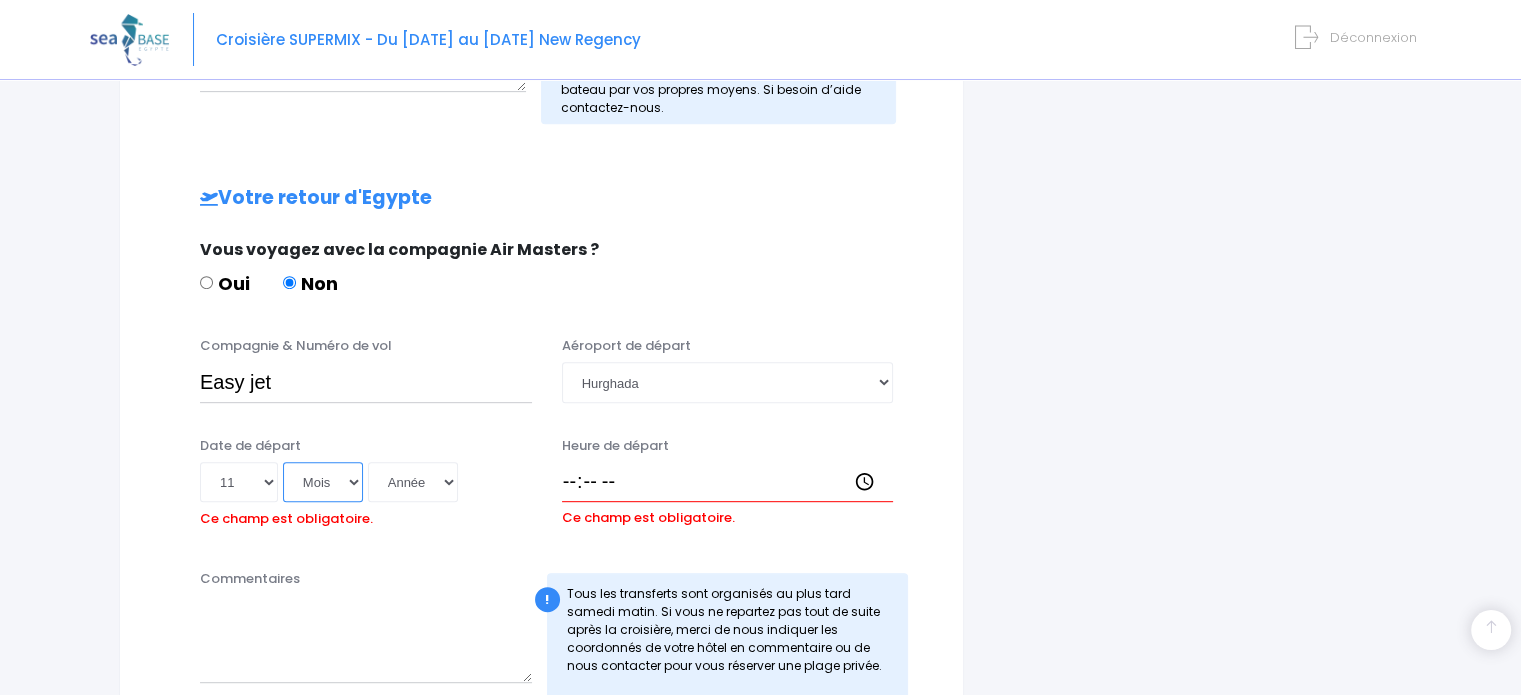 click on "Mois 01 02 03 04 05 06 07 08 09 10 11 12" at bounding box center (323, 482) 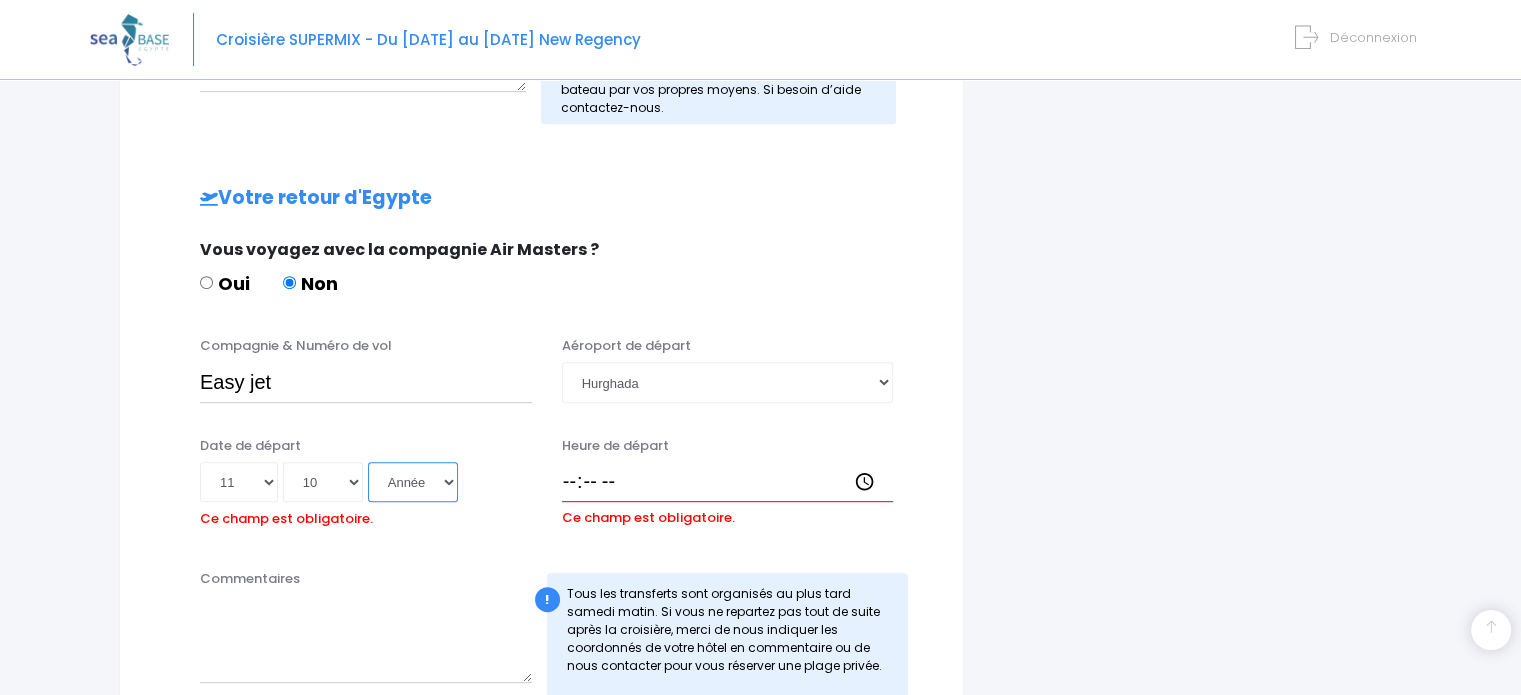 click on "Année 2045 2044 2043 2042 2041 2040 2039 2038 2037 2036 2035 2034 2033 2032 2031 2030 2029 2028 2027 2026 2025 2024 2023 2022 2021 2020 2019 2018 2017 2016 2015 2014 2013 2012 2011 2010 2009 2008 2007 2006 2005 2004 2003 2002 2001 2000 1999 1998 1997 1996 1995 1994 1993 1992 1991 1990 1989 1988 1987 1986 1985 1984 1983 1982 1981 1980 1979 1978 1977 1976 1975 1974 1973 1972 1971 1970 1969 1968 1967 1966 1965 1964 1963 1962 1961 1960 1959 1958 1957 1956 1955 1954 1953 1952 1951 1950 1949 1948 1947 1946 1945 1944 1943 1942 1941 1940 1939 1938 1937 1936 1935 1934 1933 1932 1931 1930 1929 1928 1927 1926 1925 1924 1923 1922 1921 1920 1919 1918 1917 1916 1915 1914 1913 1912 1911 1910 1909 1908 1907 1906 1905 1904 1903 1902 1901 1900" at bounding box center (413, 482) 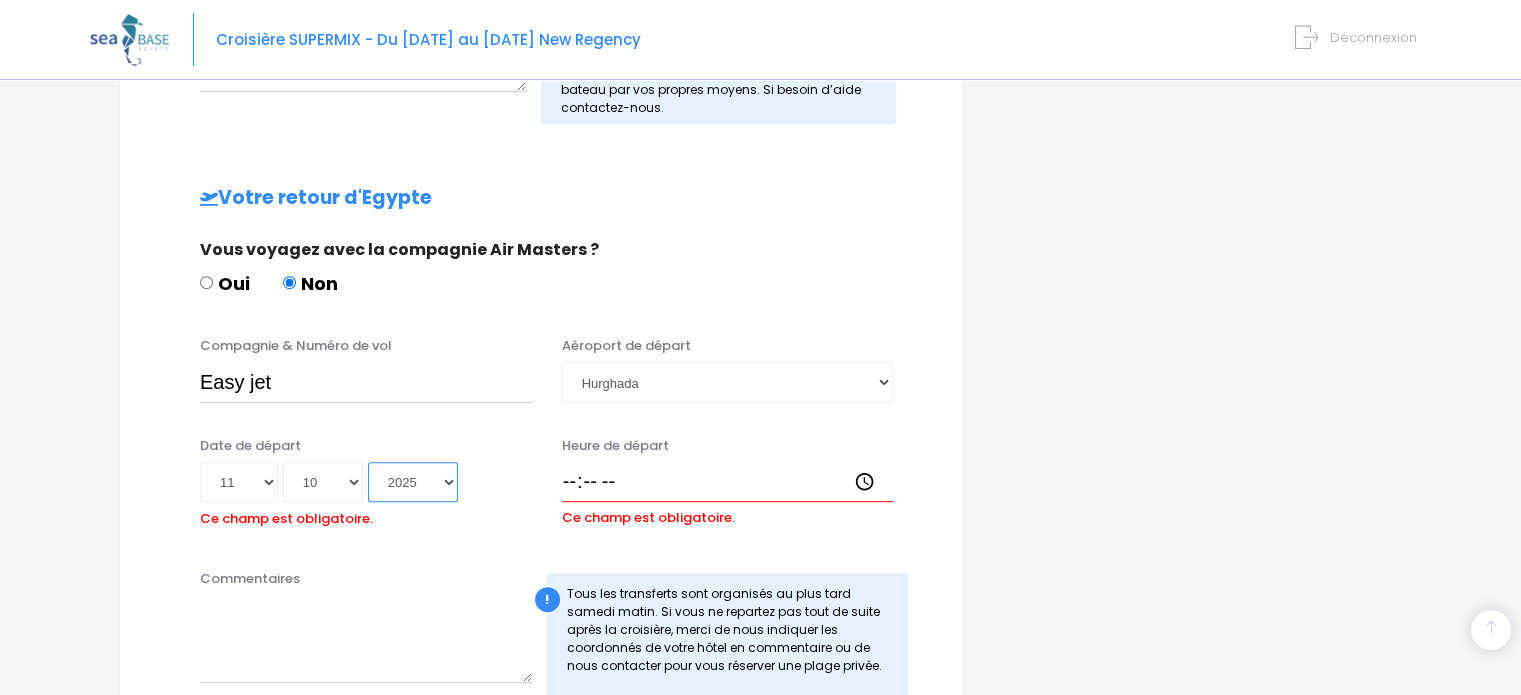 click on "Année 2045 2044 2043 2042 2041 2040 2039 2038 2037 2036 2035 2034 2033 2032 2031 2030 2029 2028 2027 2026 2025 2024 2023 2022 2021 2020 2019 2018 2017 2016 2015 2014 2013 2012 2011 2010 2009 2008 2007 2006 2005 2004 2003 2002 2001 2000 1999 1998 1997 1996 1995 1994 1993 1992 1991 1990 1989 1988 1987 1986 1985 1984 1983 1982 1981 1980 1979 1978 1977 1976 1975 1974 1973 1972 1971 1970 1969 1968 1967 1966 1965 1964 1963 1962 1961 1960 1959 1958 1957 1956 1955 1954 1953 1952 1951 1950 1949 1948 1947 1946 1945 1944 1943 1942 1941 1940 1939 1938 1937 1936 1935 1934 1933 1932 1931 1930 1929 1928 1927 1926 1925 1924 1923 1922 1921 1920 1919 1918 1917 1916 1915 1914 1913 1912 1911 1910 1909 1908 1907 1906 1905 1904 1903 1902 1901 1900" at bounding box center [413, 482] 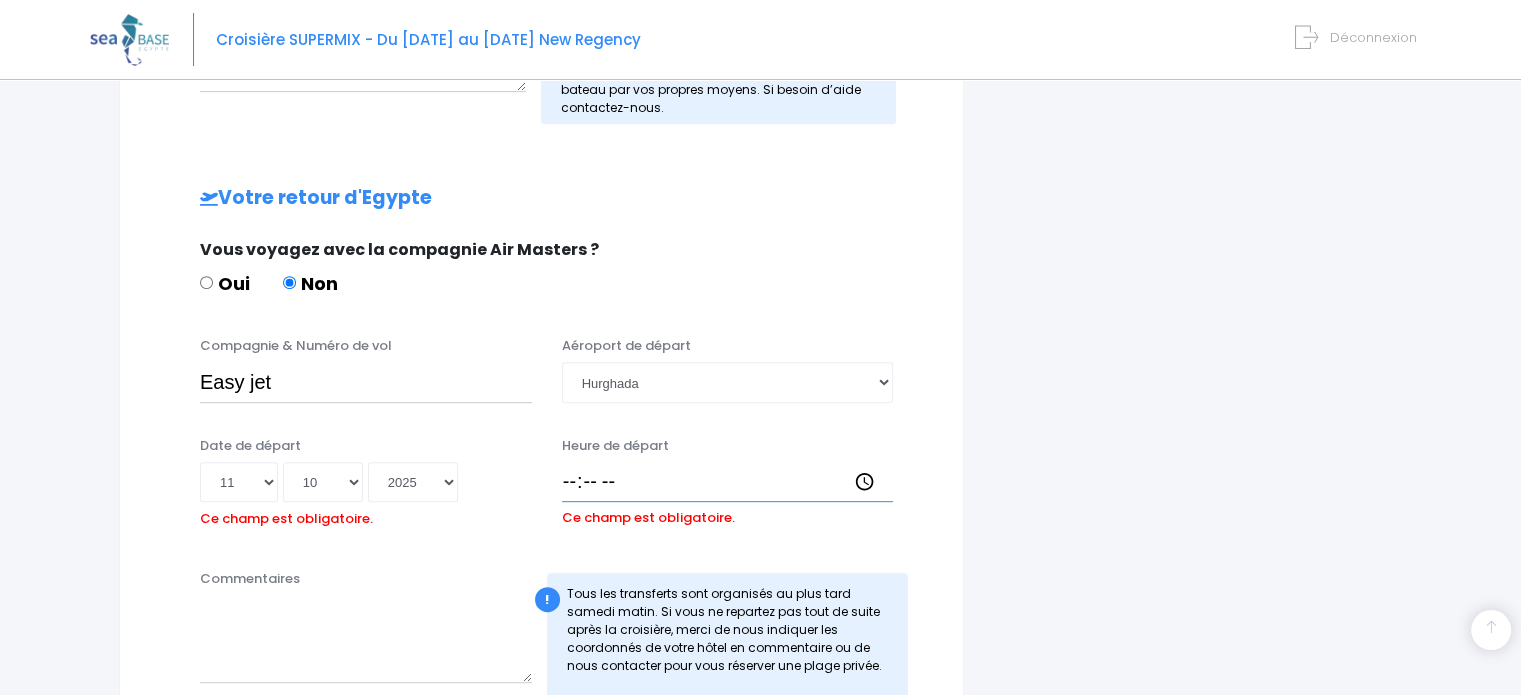 click on "Heure de départ" at bounding box center [728, 482] 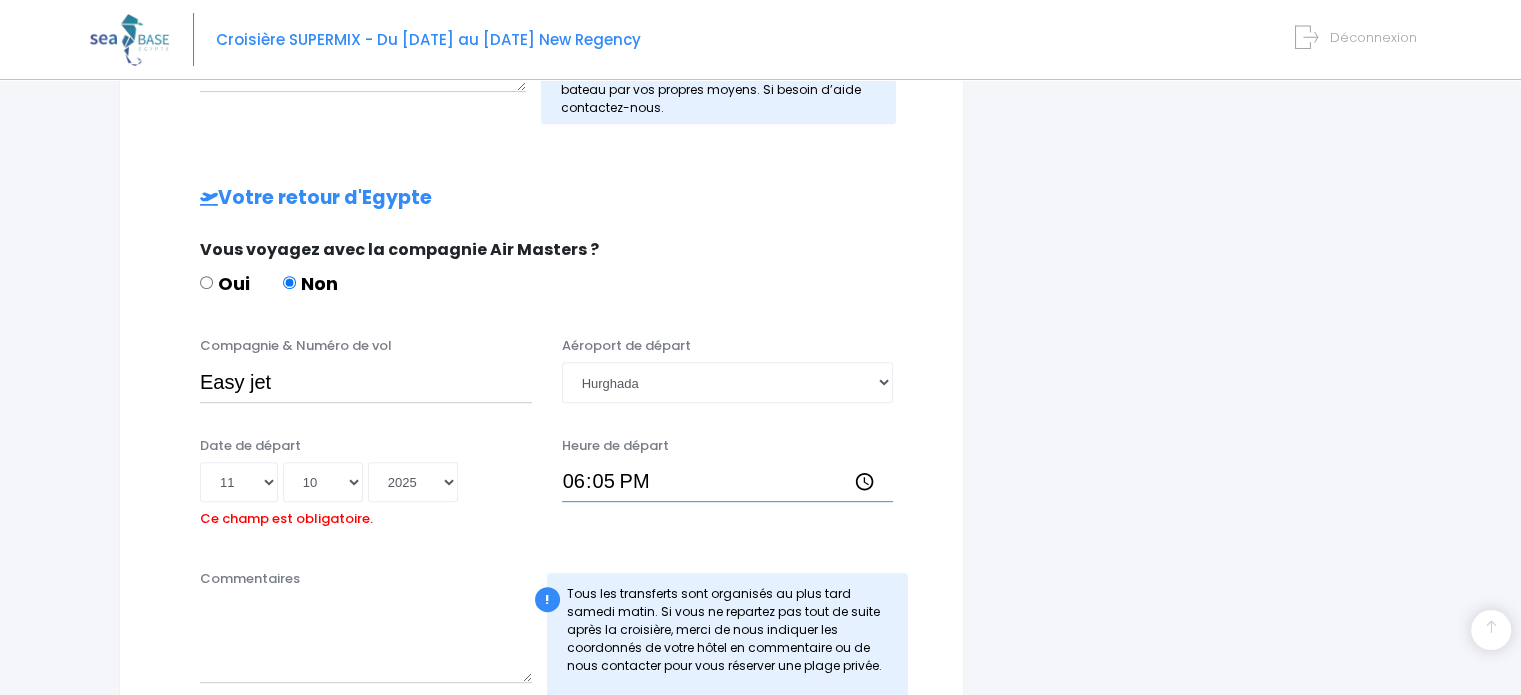 type on "18:50" 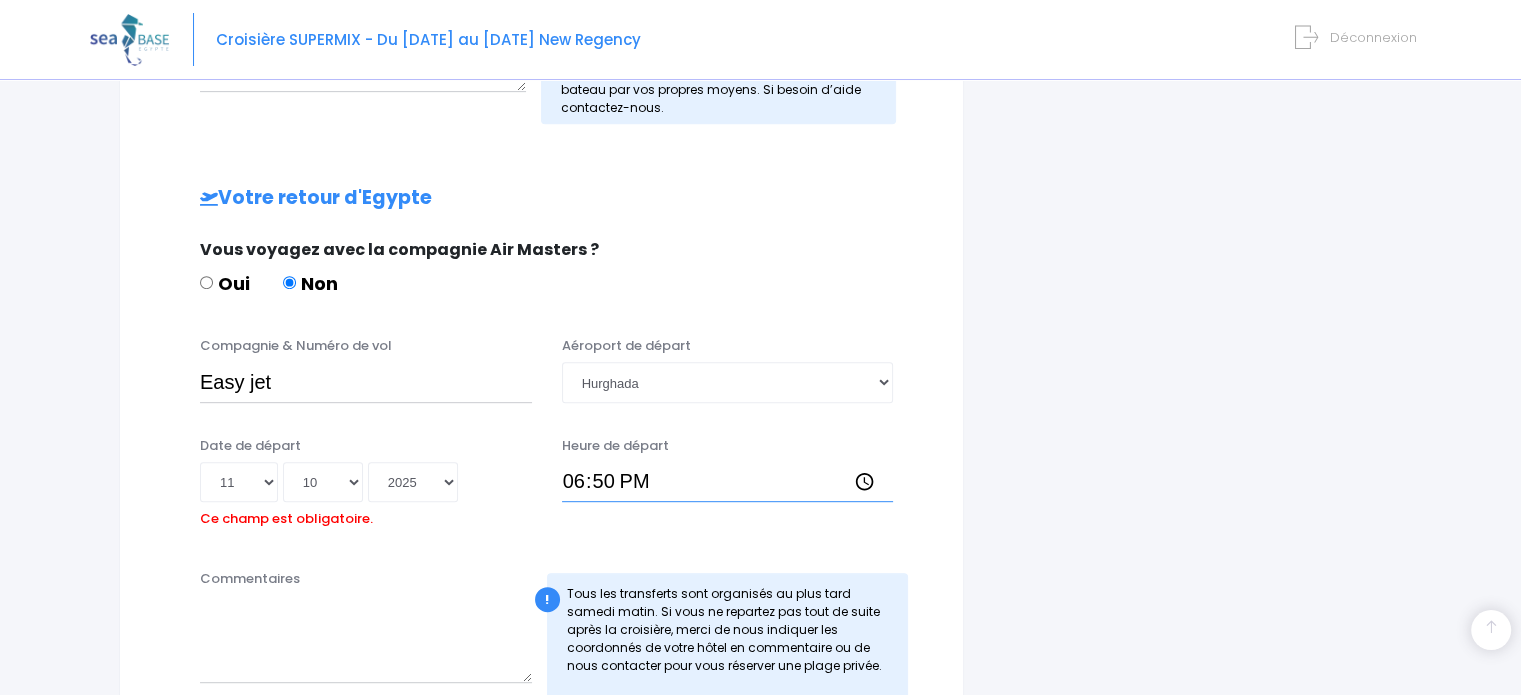 click on "18:50" at bounding box center (728, 482) 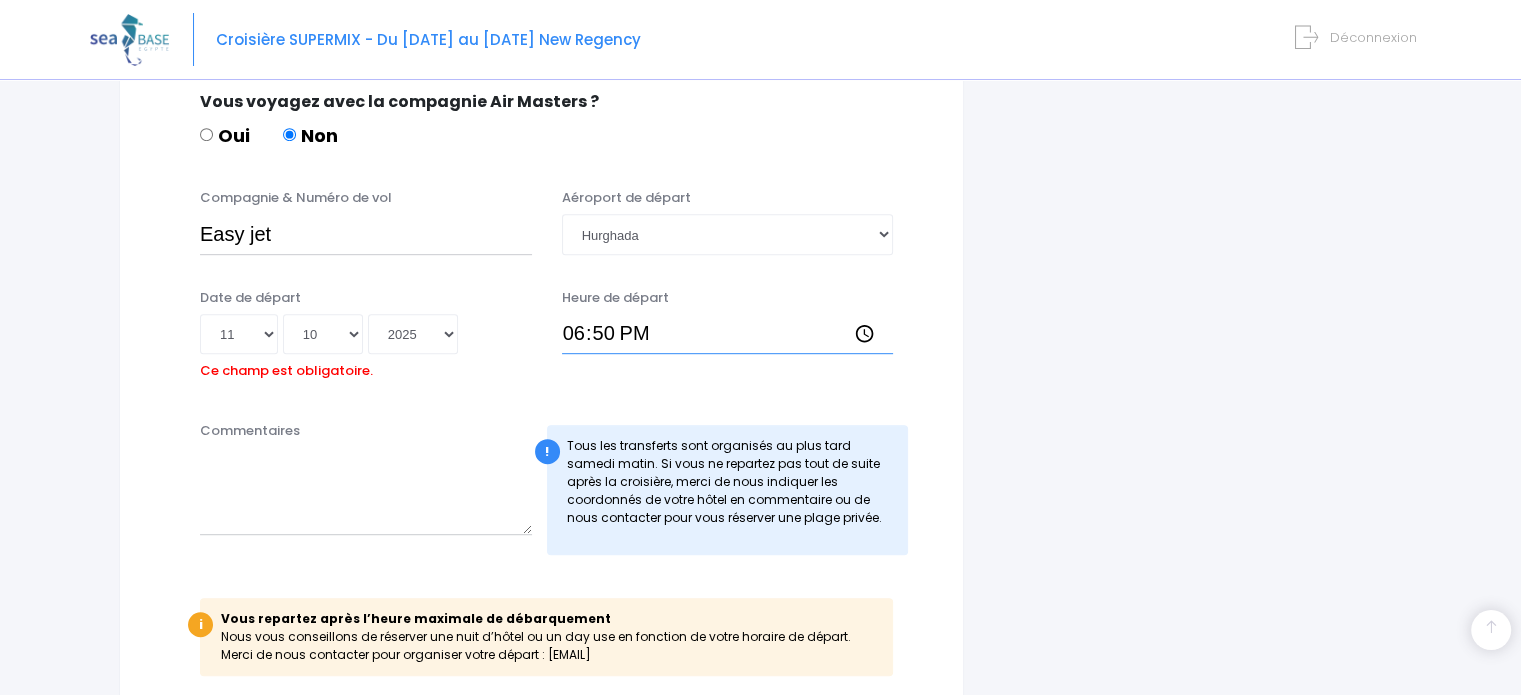 scroll, scrollTop: 1000, scrollLeft: 0, axis: vertical 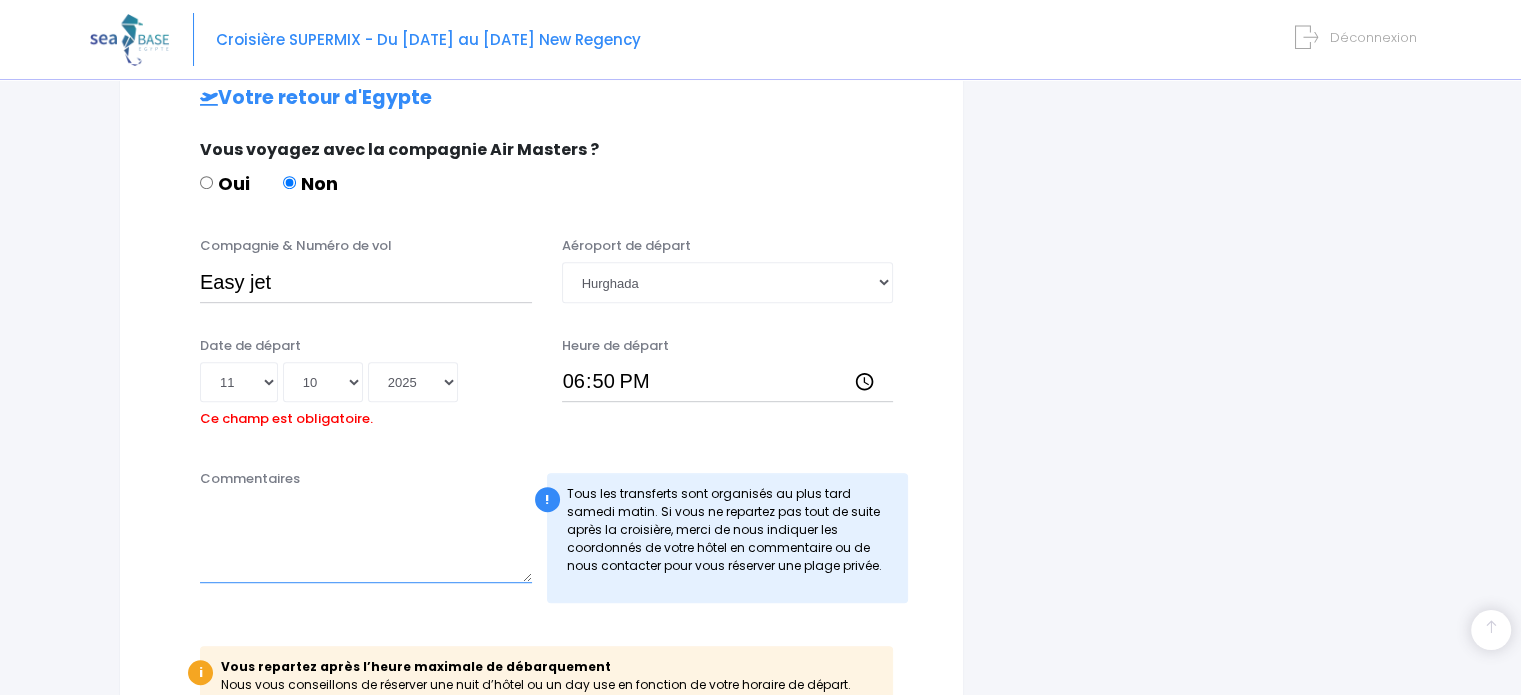 click on "Commentaires" at bounding box center [366, 539] 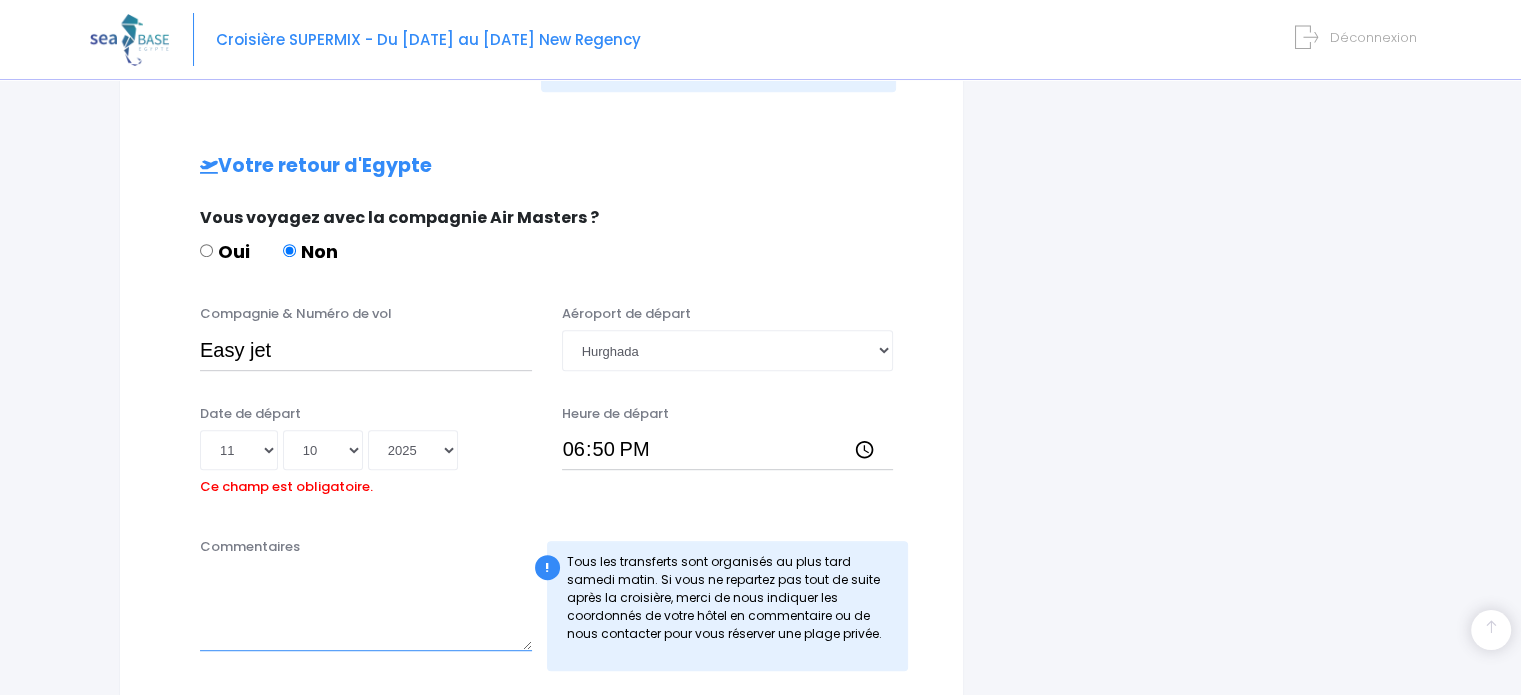 scroll, scrollTop: 900, scrollLeft: 0, axis: vertical 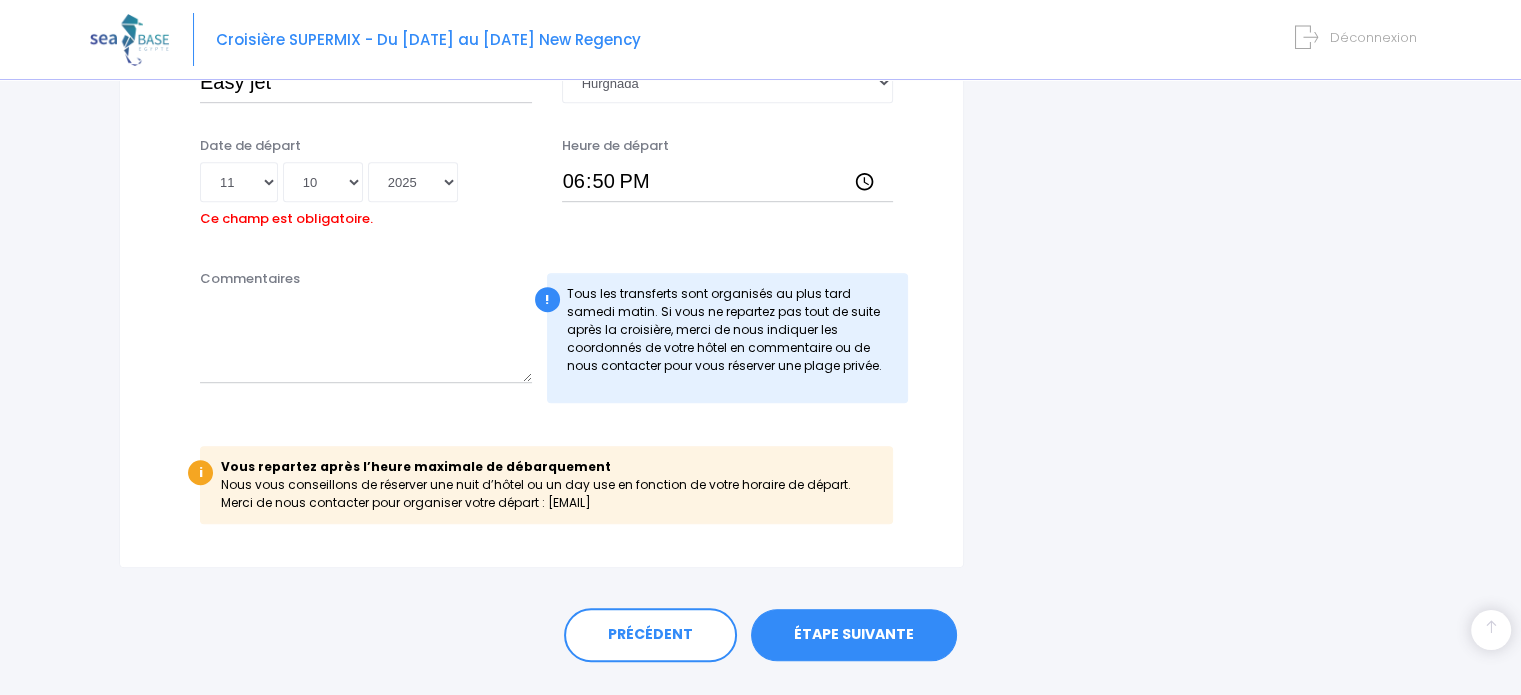 click on "i
Vous repartez après l’heure maximale de débarquement
Nous vous conseillons de réserver une nuit d’hôtel ou un day use en fonction de votre horaire de départ. Merci de nous contacter pour organiser votre départ : nathalie@redseabase.com" at bounding box center (546, 485) 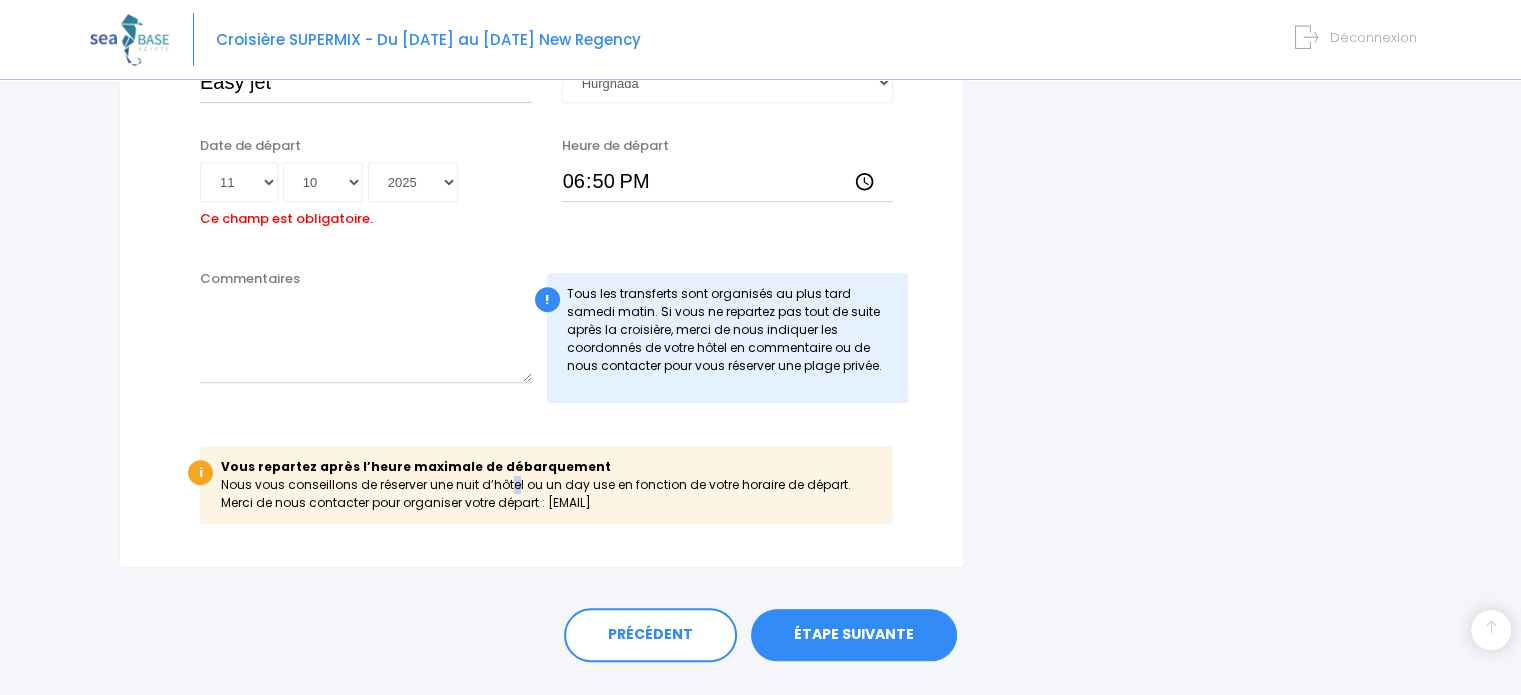 click on "i
Vous repartez après l’heure maximale de débarquement
Nous vous conseillons de réserver une nuit d’hôtel ou un day use en fonction de votre horaire de départ. Merci de nous contacter pour organiser votre départ : nathalie@redseabase.com" at bounding box center [546, 485] 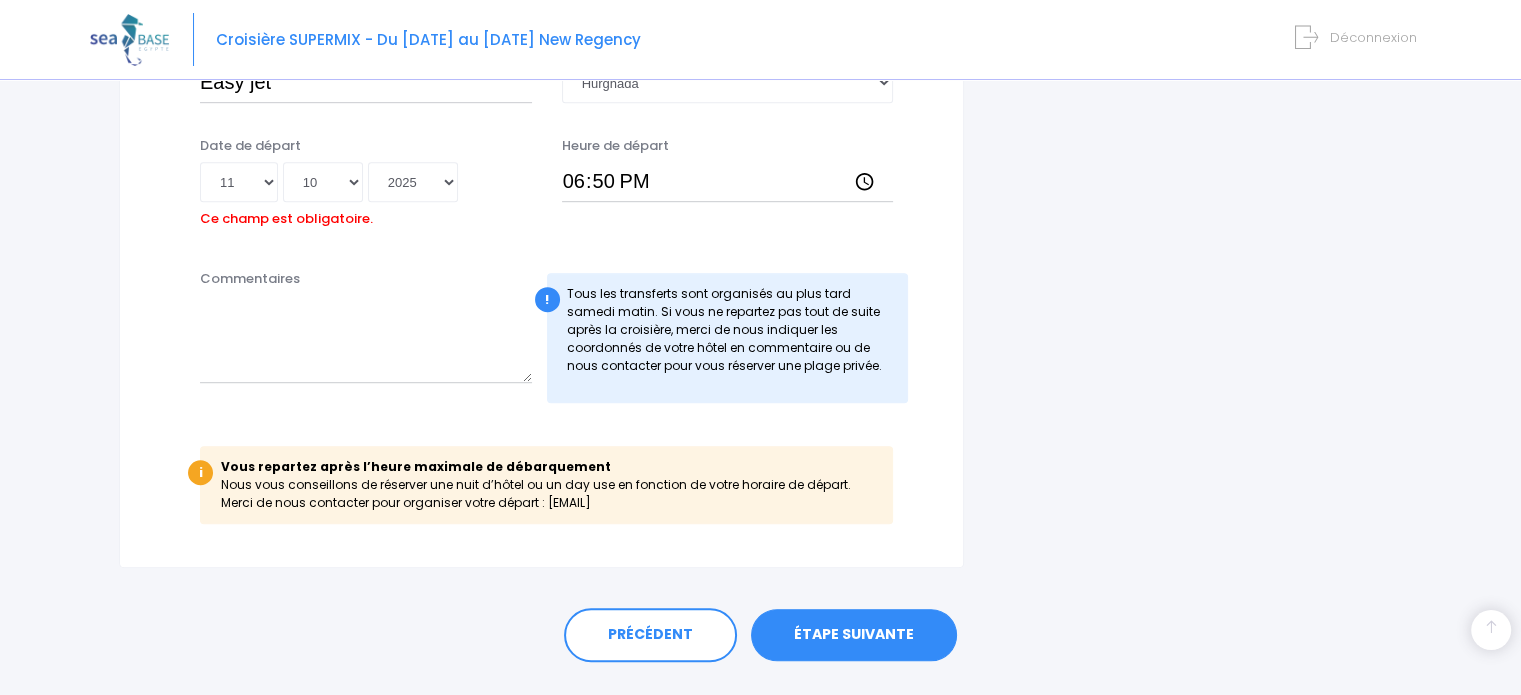 click on "Vous repartez après l’heure maximale de débarquement" at bounding box center (416, 466) 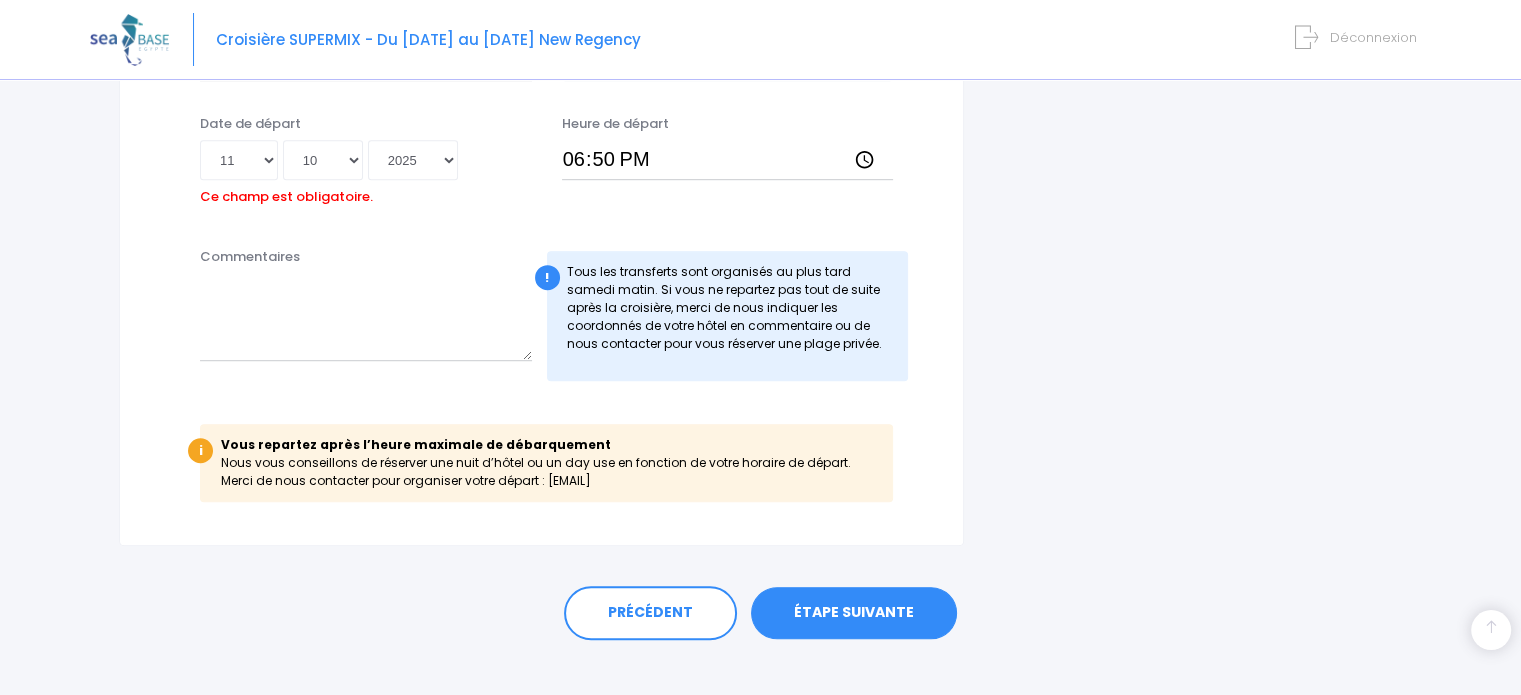 scroll, scrollTop: 1244, scrollLeft: 0, axis: vertical 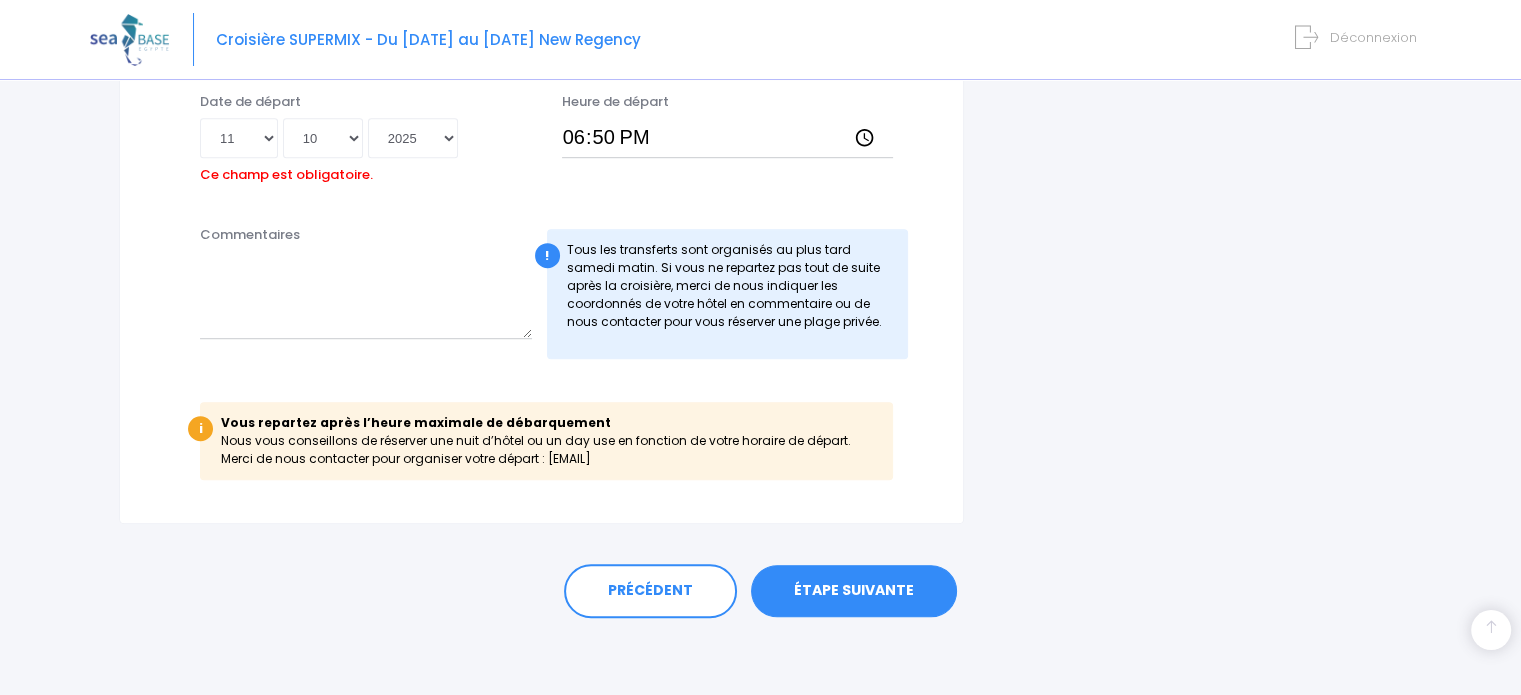 click on "ÉTAPE SUIVANTE" at bounding box center (854, 591) 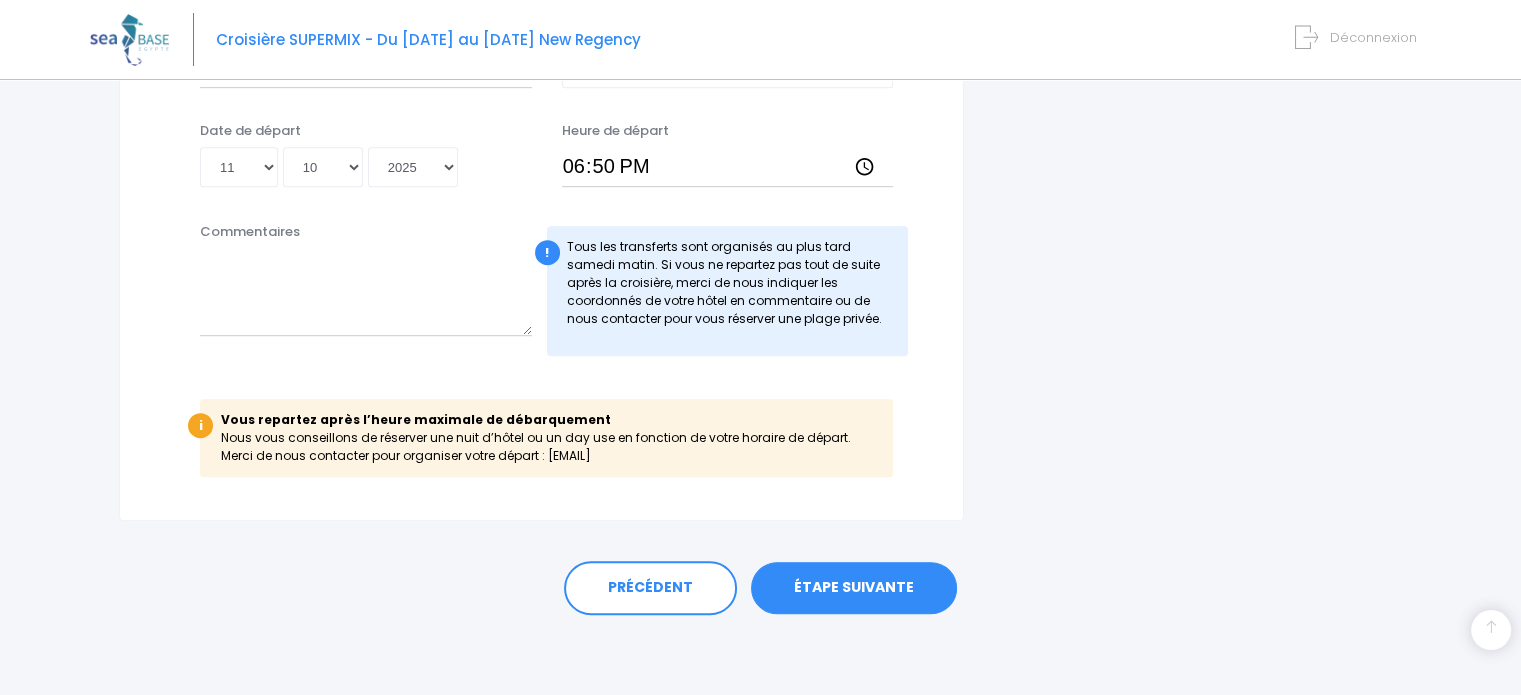 scroll, scrollTop: 1180, scrollLeft: 0, axis: vertical 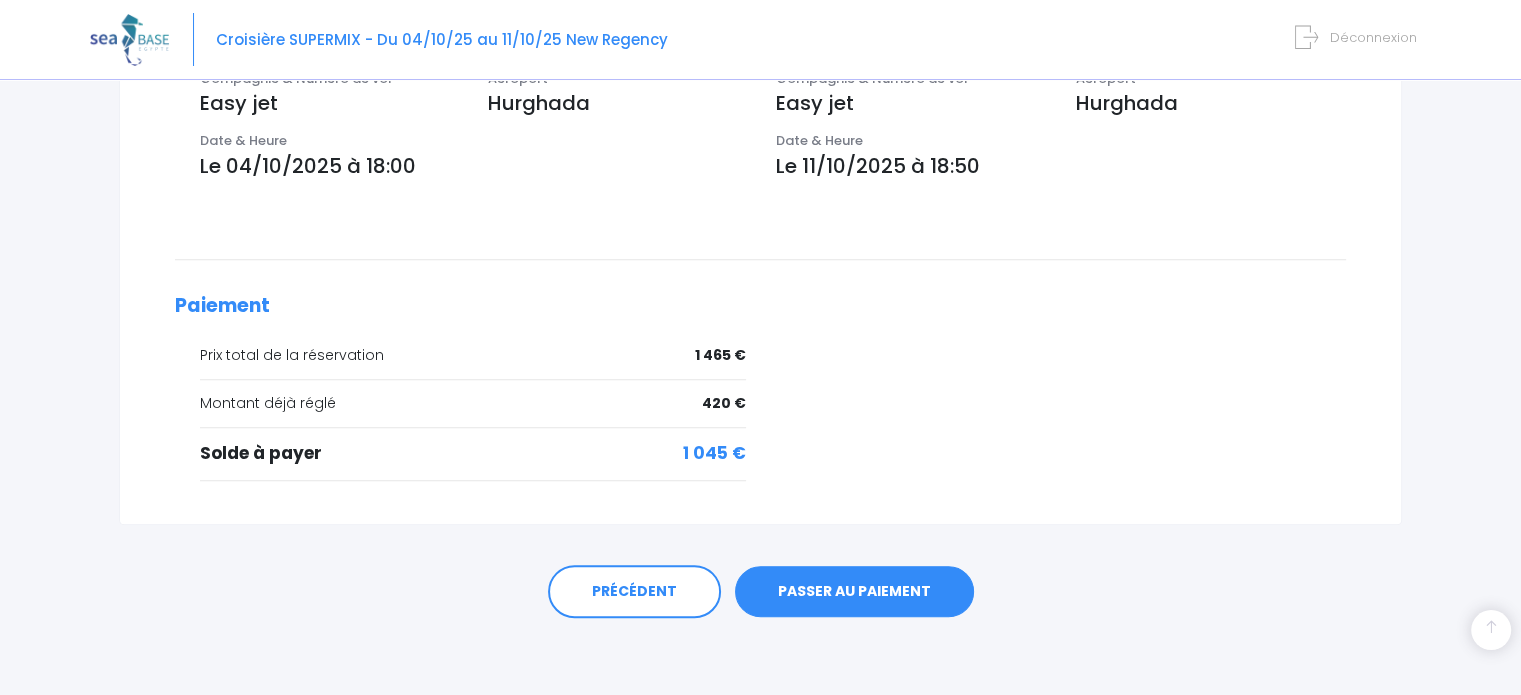 click on "PASSER AU PAIEMENT" at bounding box center (854, 592) 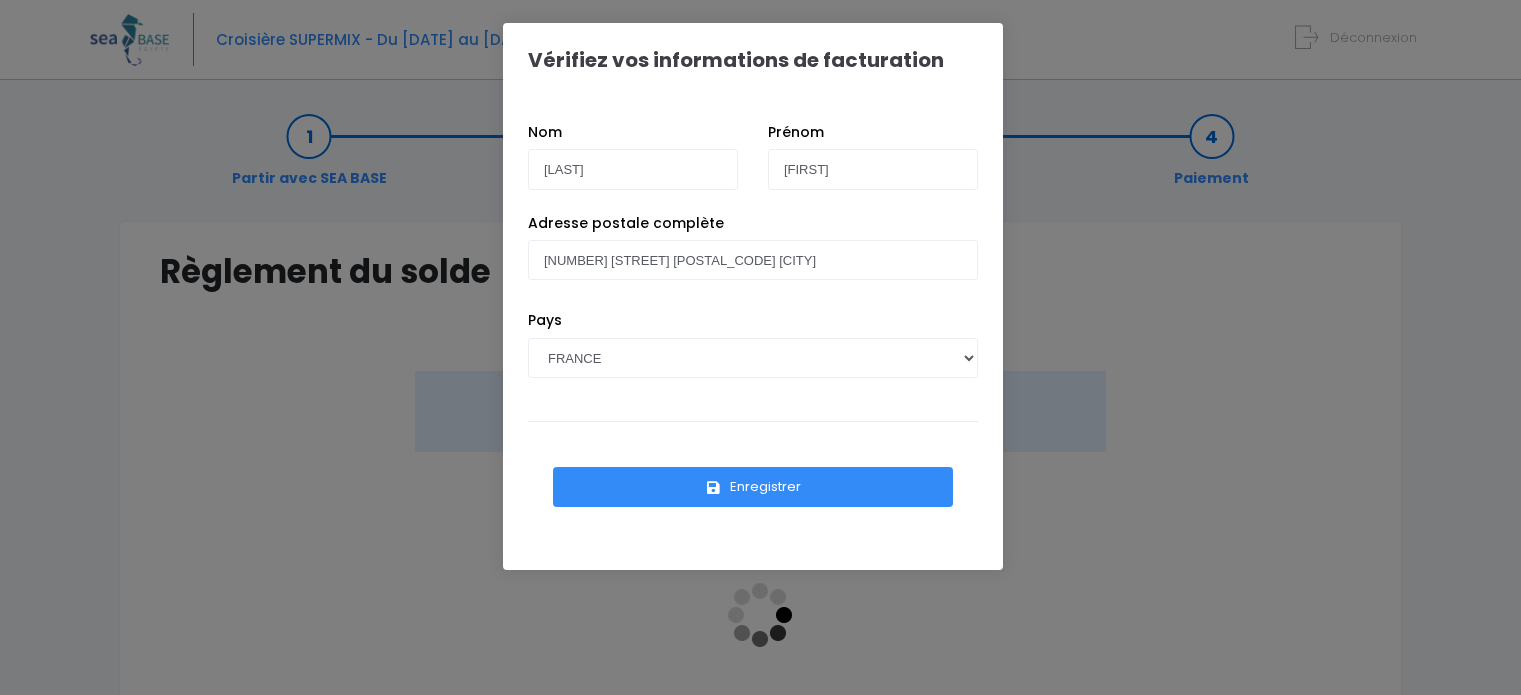 scroll, scrollTop: 0, scrollLeft: 0, axis: both 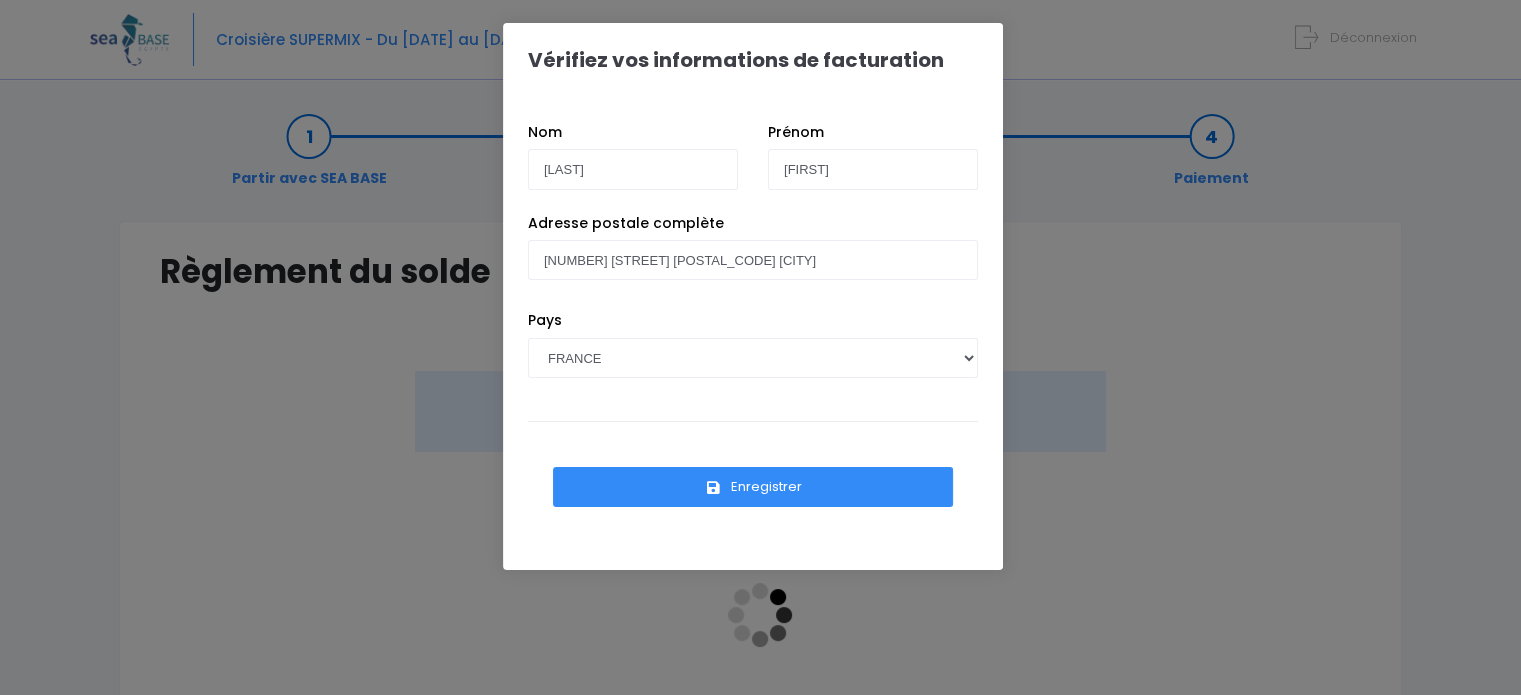 click on "Enregistrer" at bounding box center (753, 487) 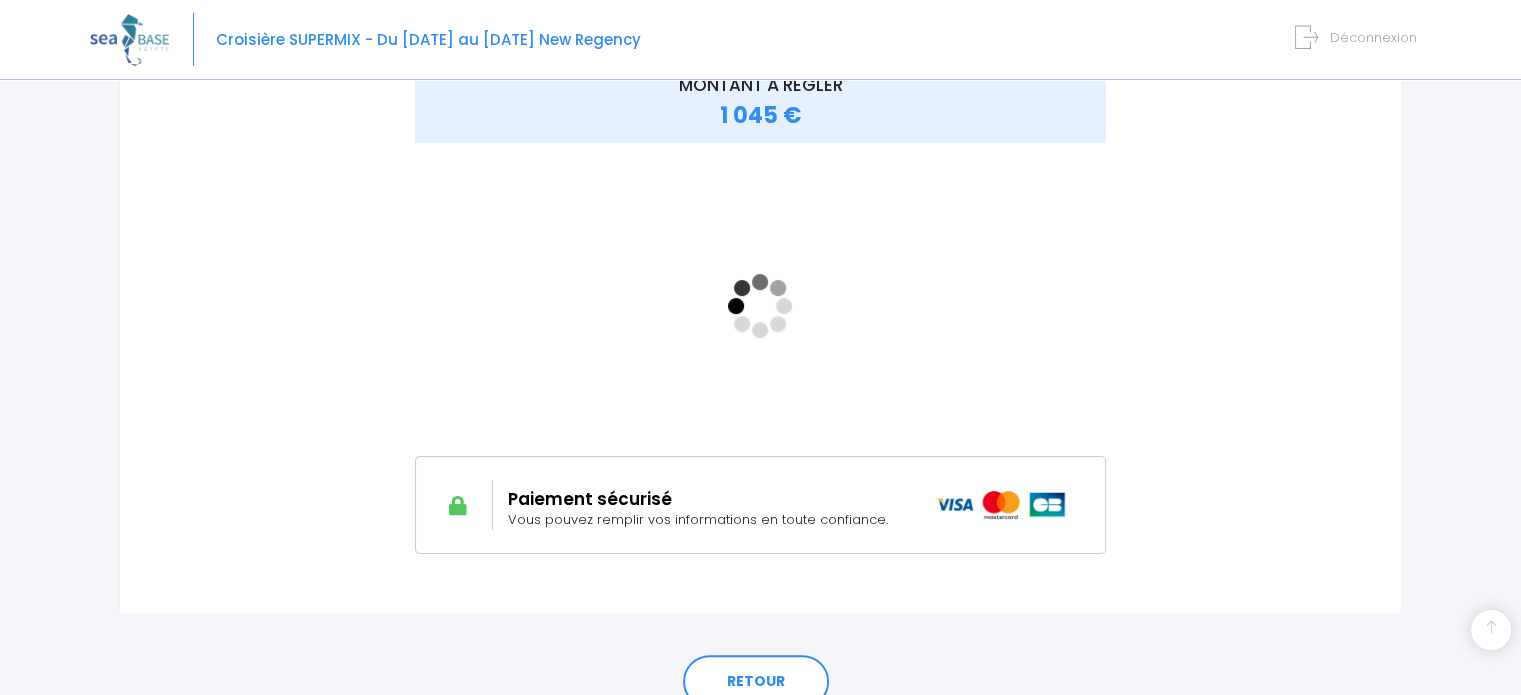 scroll, scrollTop: 400, scrollLeft: 0, axis: vertical 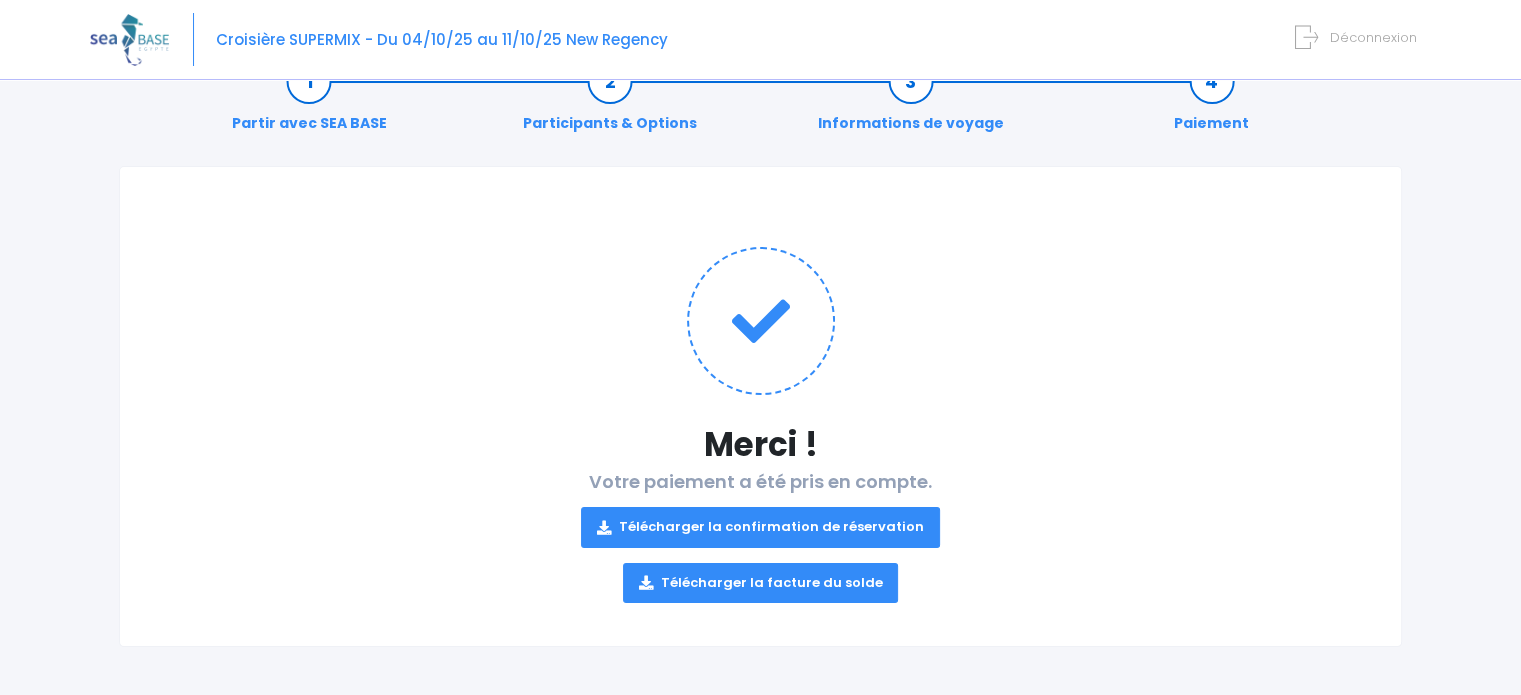 click on "Télécharger la confirmation de réservation" at bounding box center [760, 527] 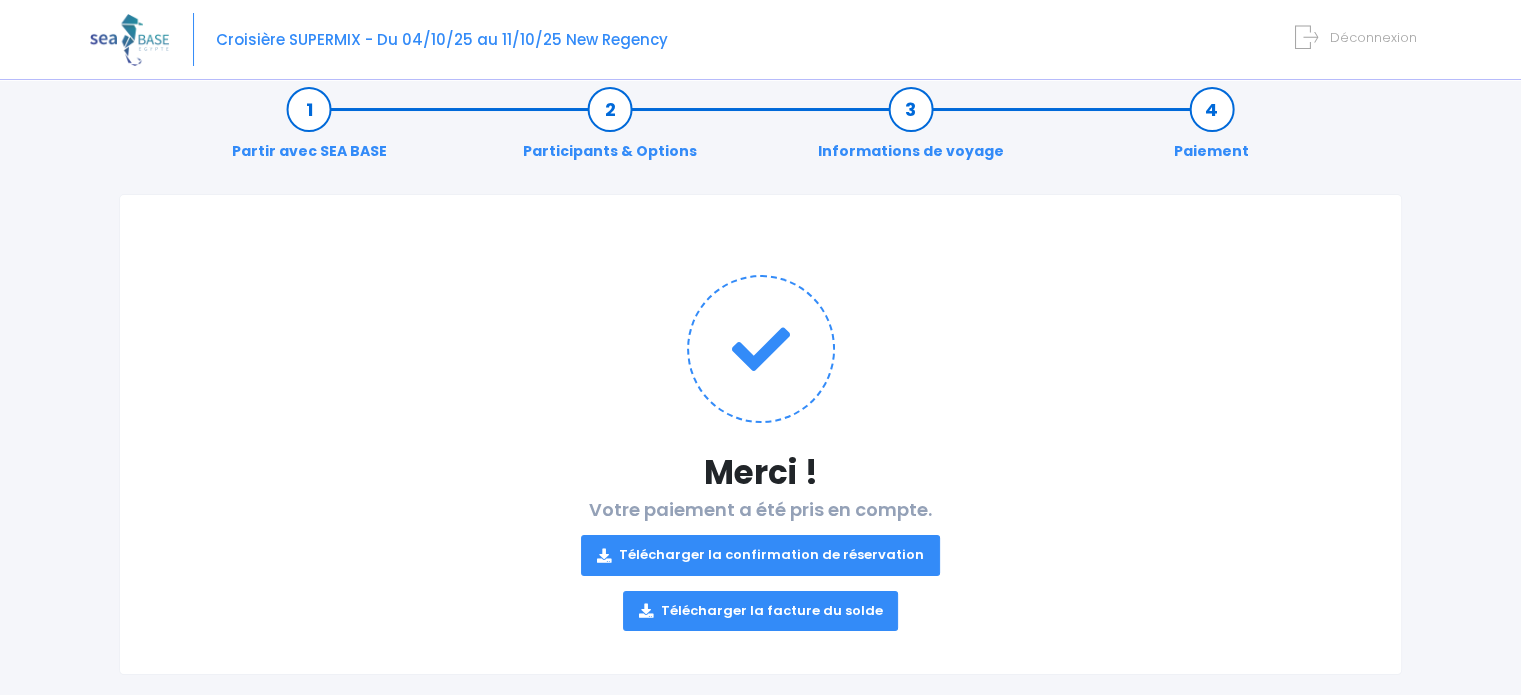 scroll, scrollTop: 0, scrollLeft: 0, axis: both 